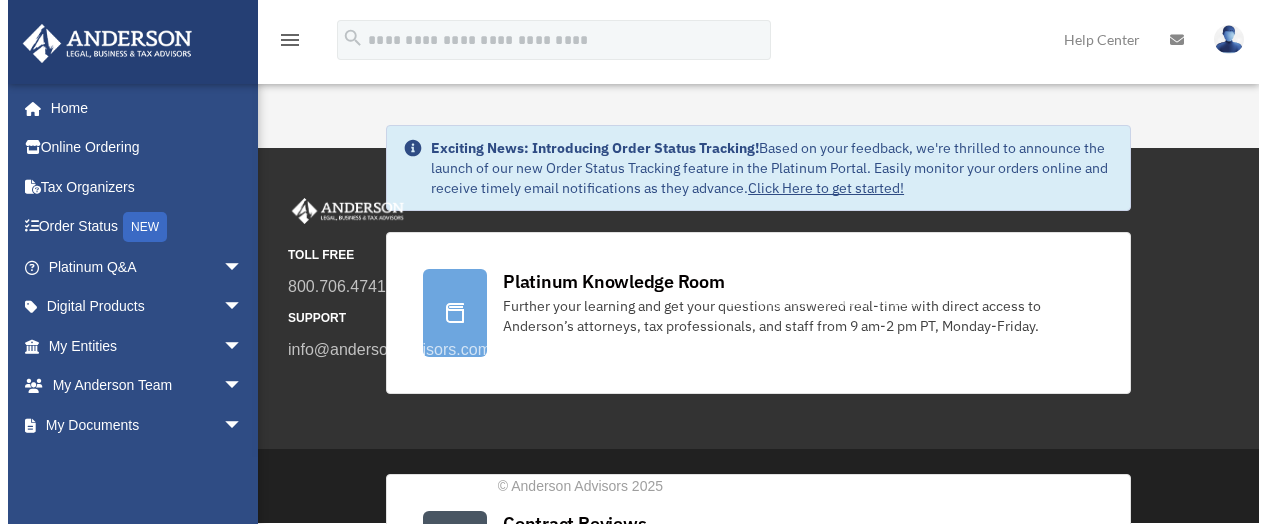 scroll, scrollTop: 0, scrollLeft: 0, axis: both 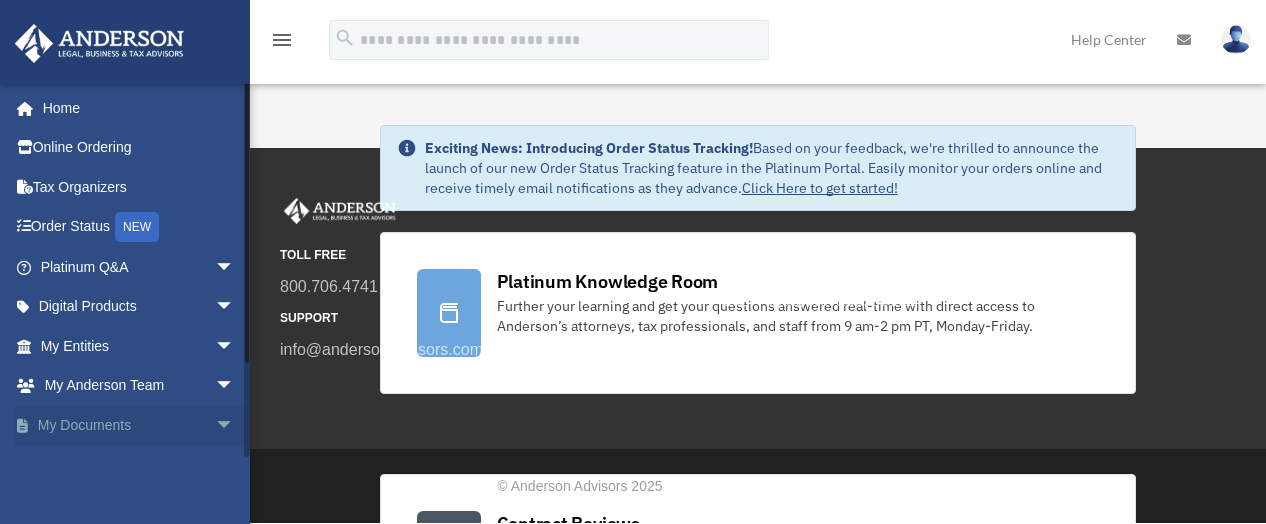 click on "arrow_drop_down" at bounding box center (235, 425) 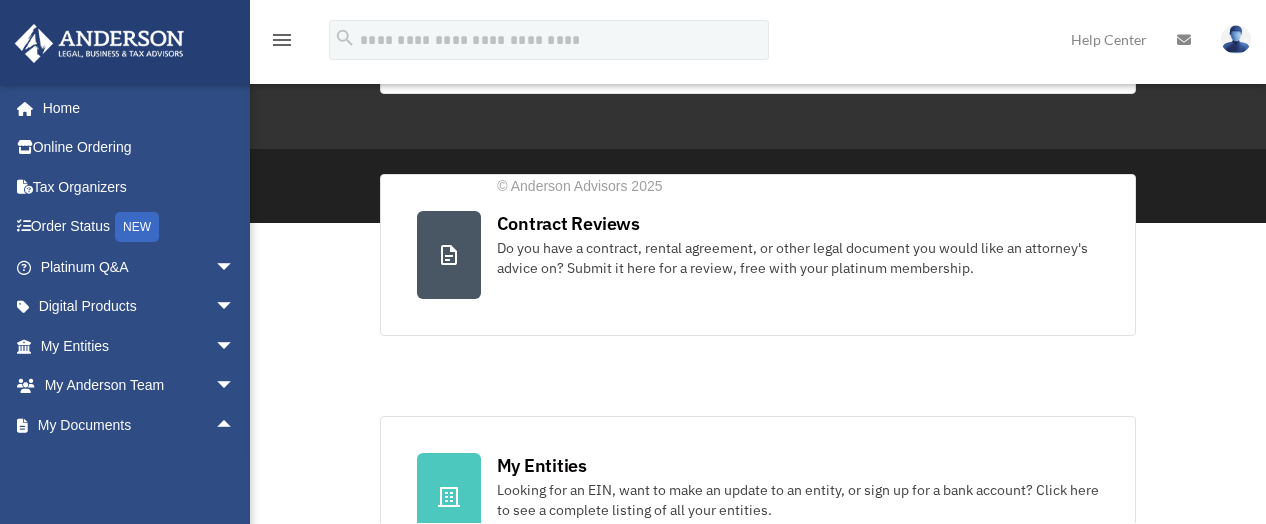 scroll, scrollTop: 400, scrollLeft: 0, axis: vertical 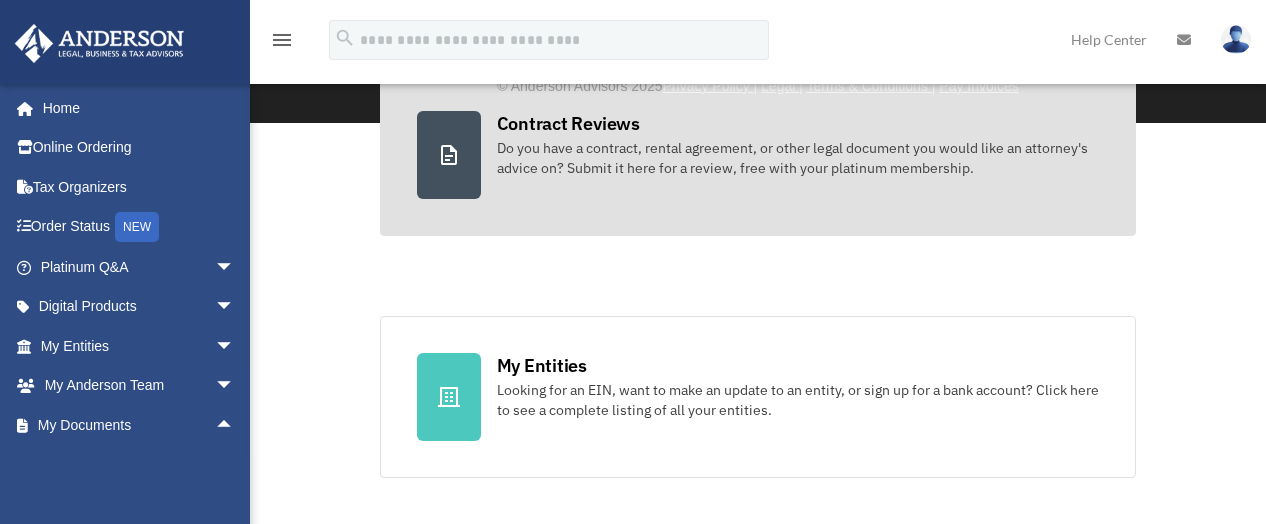 click on "Contract Reviews" at bounding box center [568, 123] 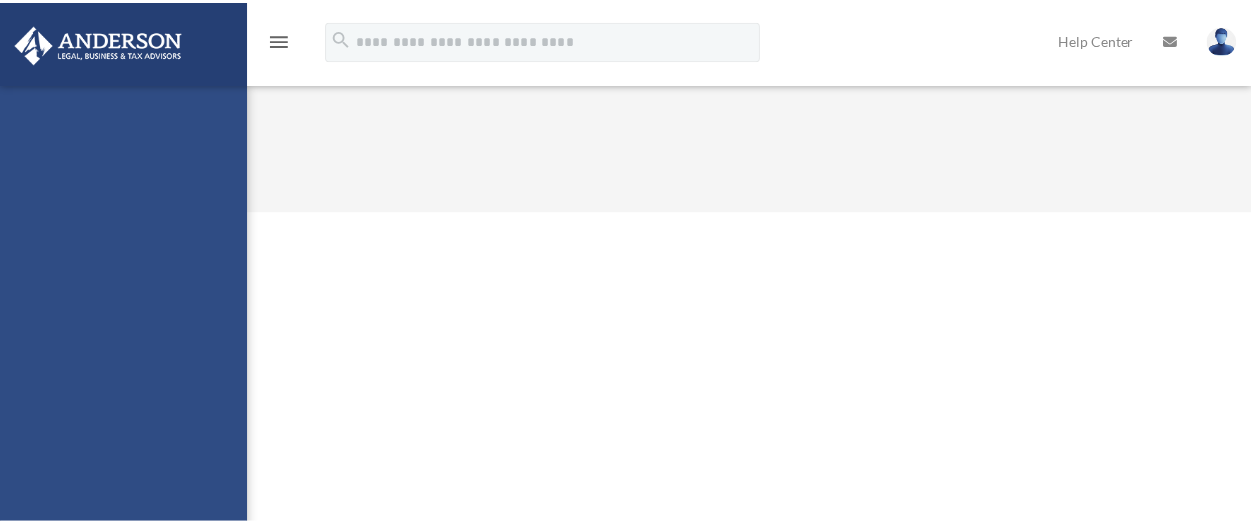 scroll, scrollTop: 0, scrollLeft: 0, axis: both 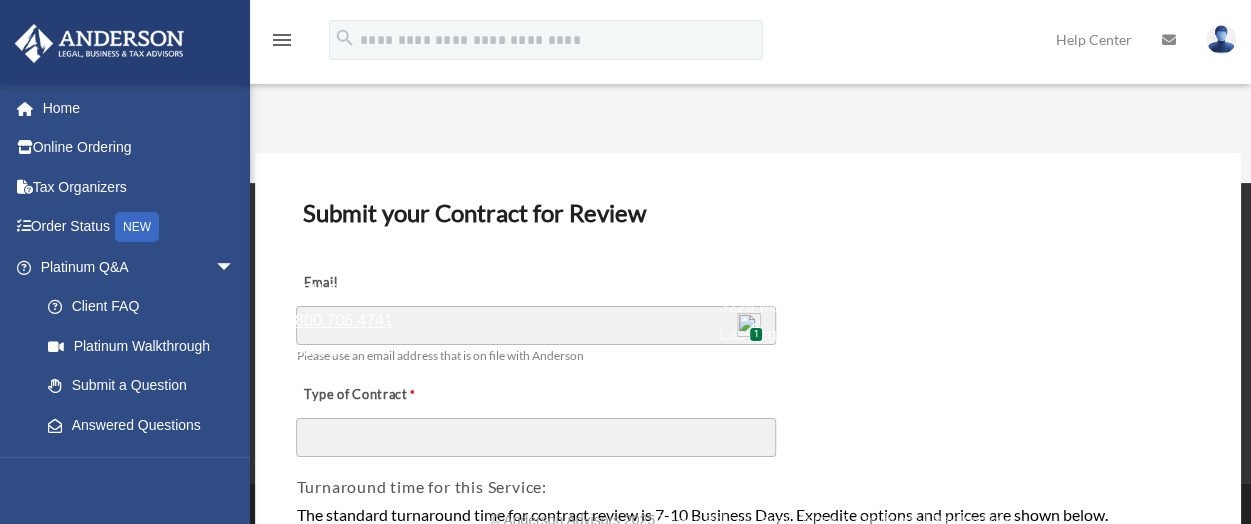 click on "800.706.4741" at bounding box center [344, 320] 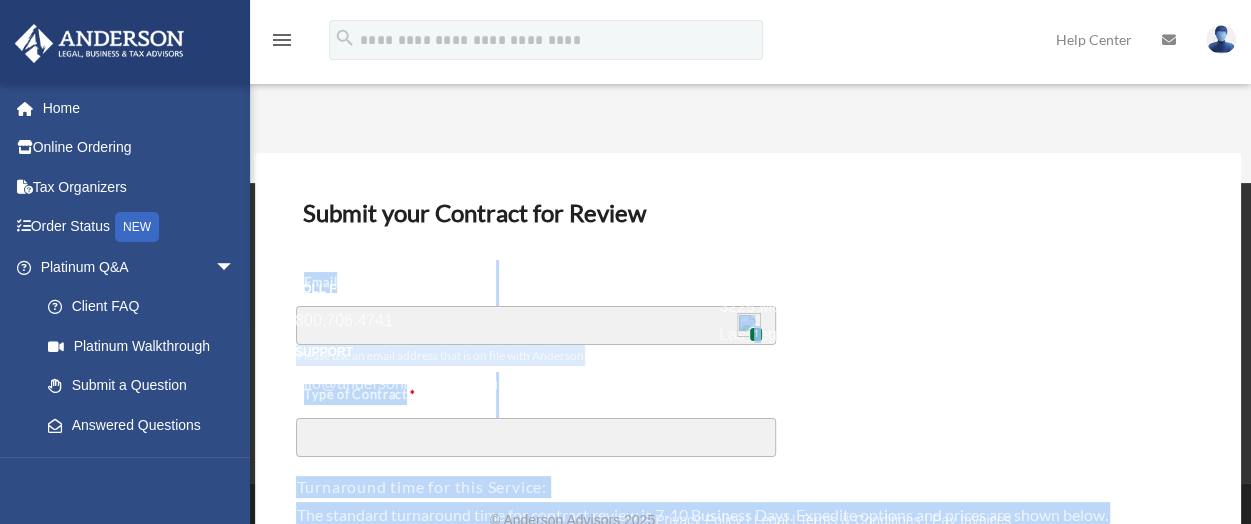 drag, startPoint x: 1232, startPoint y: 191, endPoint x: 1236, endPoint y: 172, distance: 19.416489 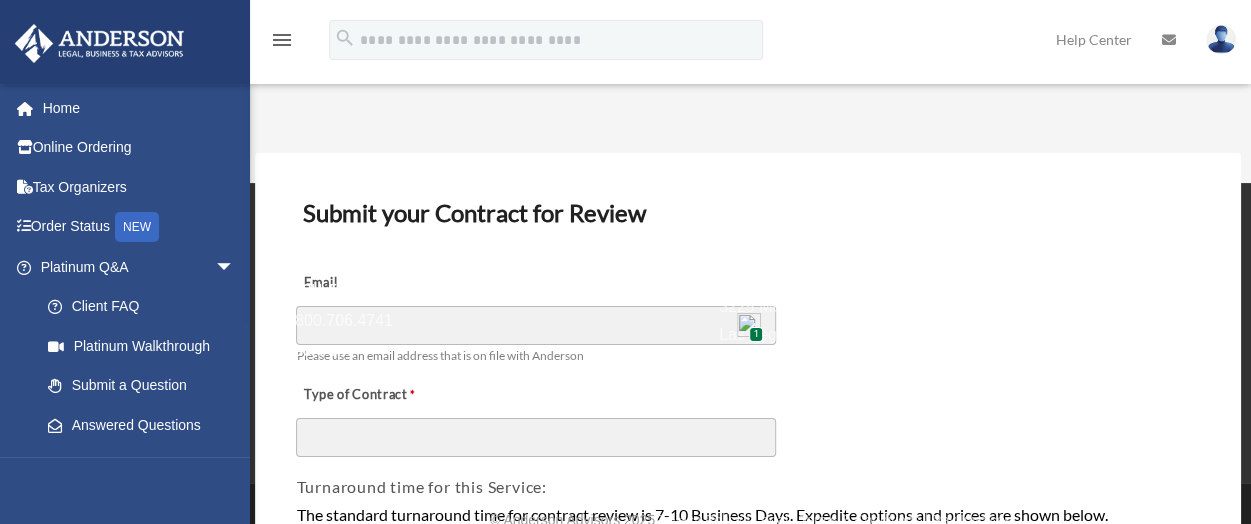 click on "SUPPORT" at bounding box center (500, 352) 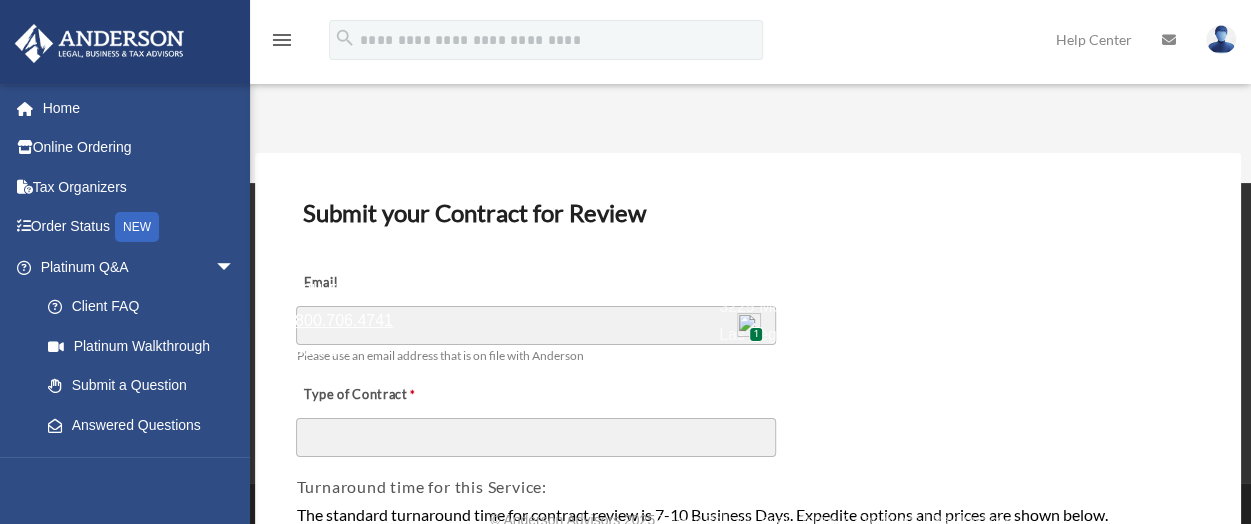 click on "800.706.4741" at bounding box center [344, 320] 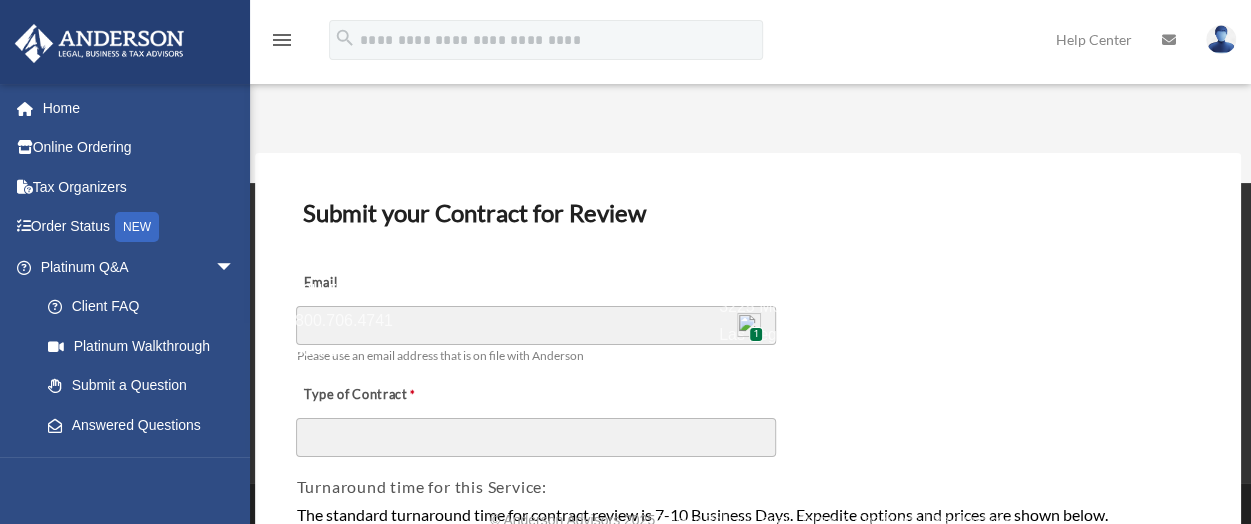 click at bounding box center (749, 325) 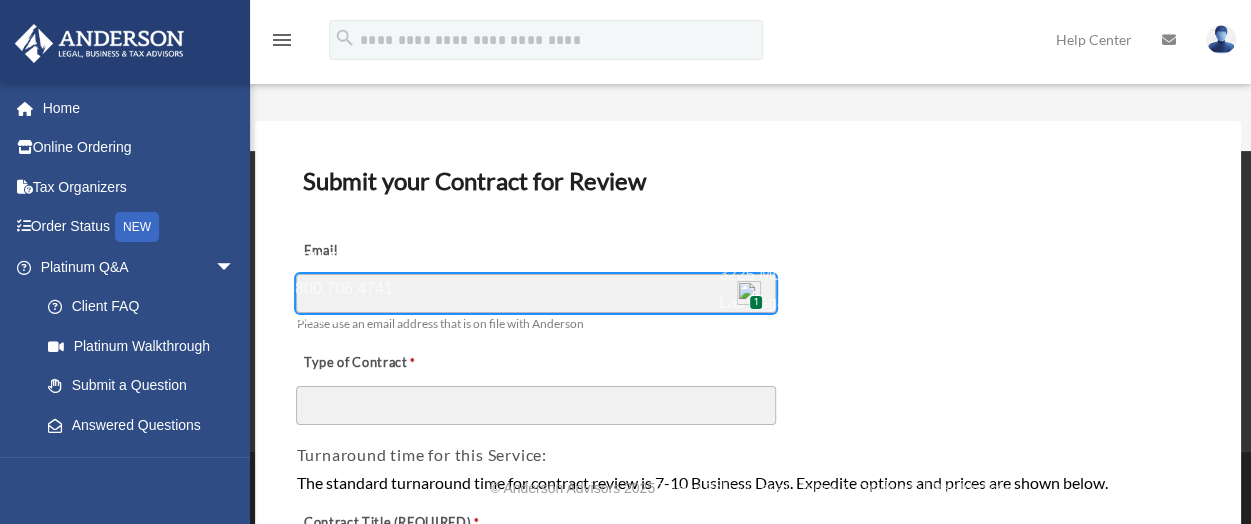 type on "**********" 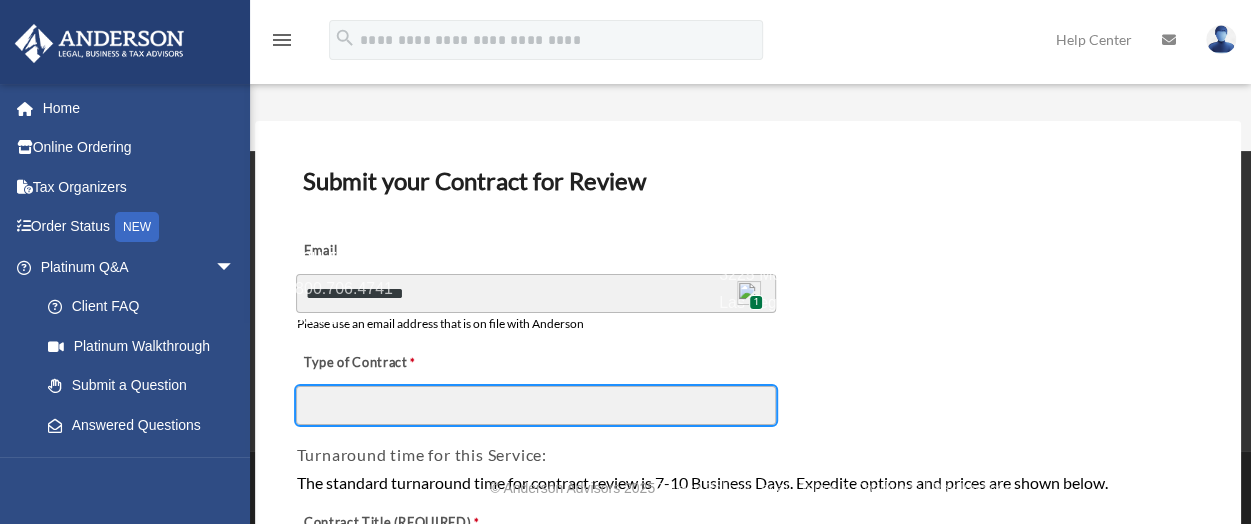click on "Type of Contract" at bounding box center [536, 405] 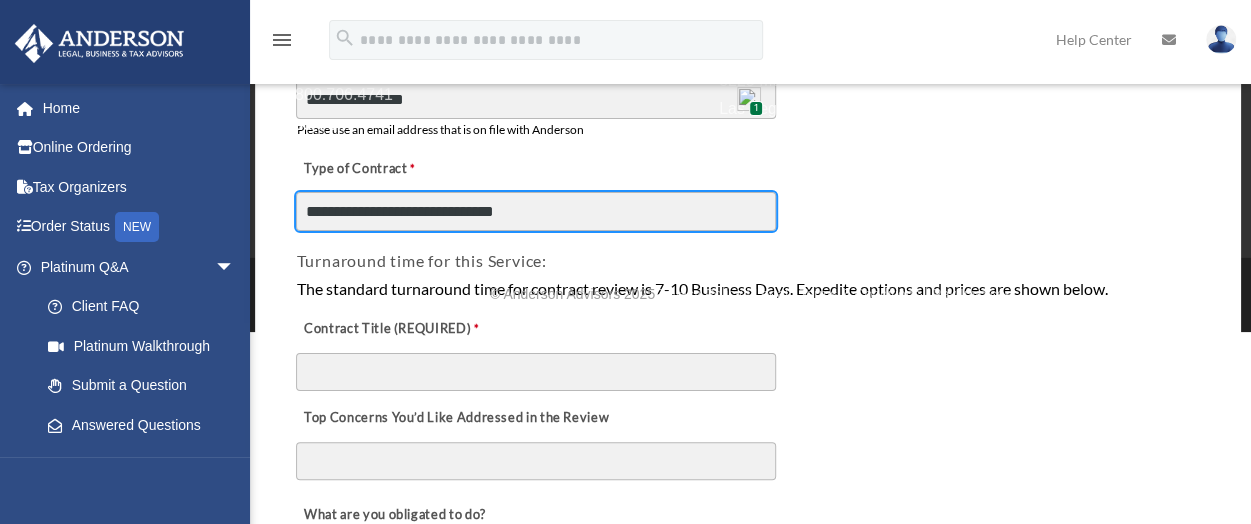 scroll, scrollTop: 200, scrollLeft: 0, axis: vertical 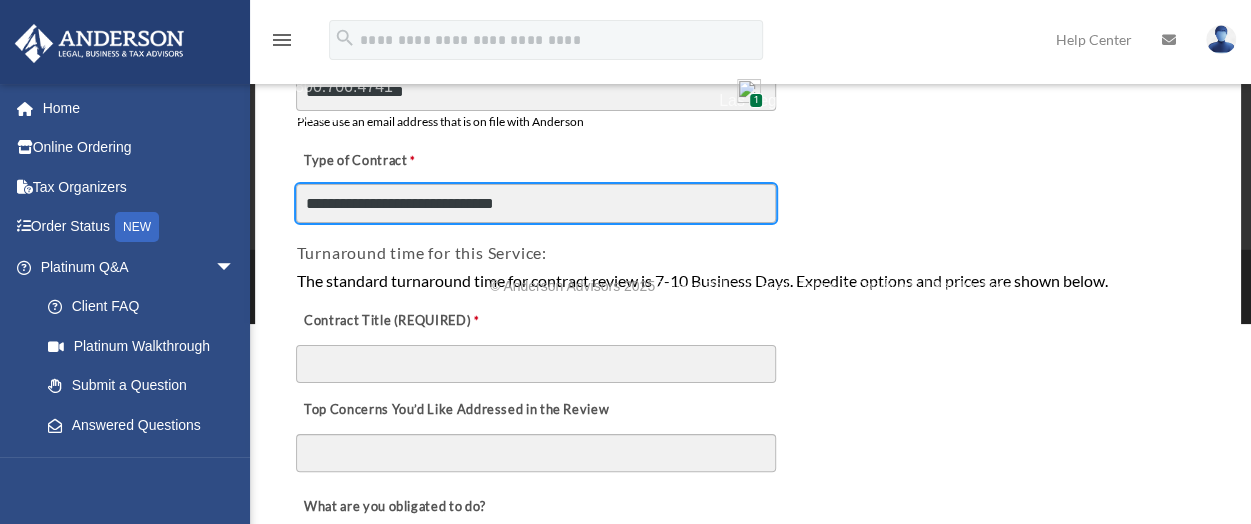 type on "**********" 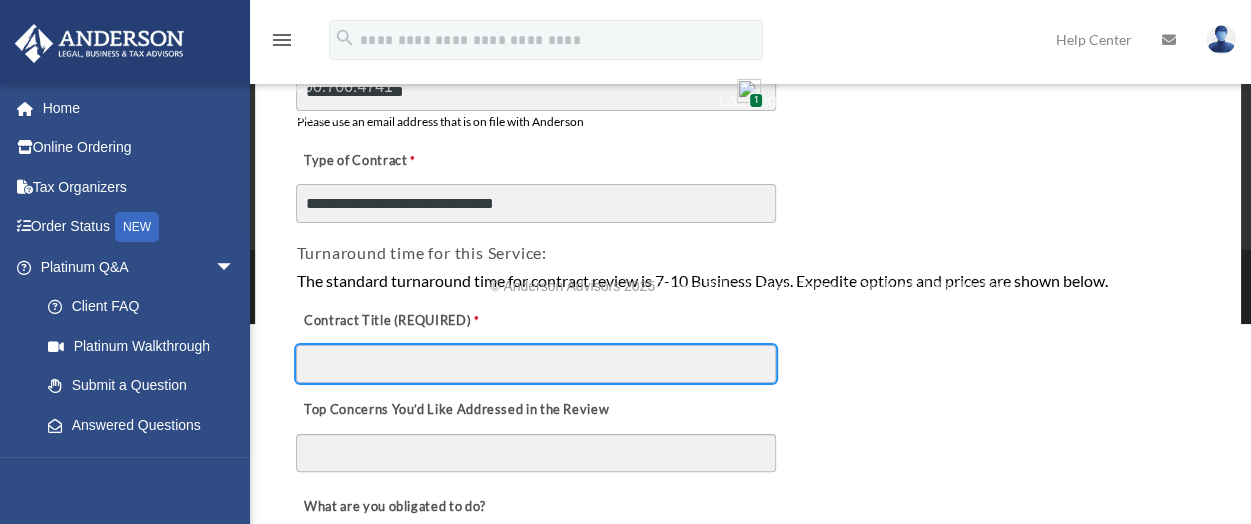 click on "Contract Title (REQUIRED)" at bounding box center [536, 364] 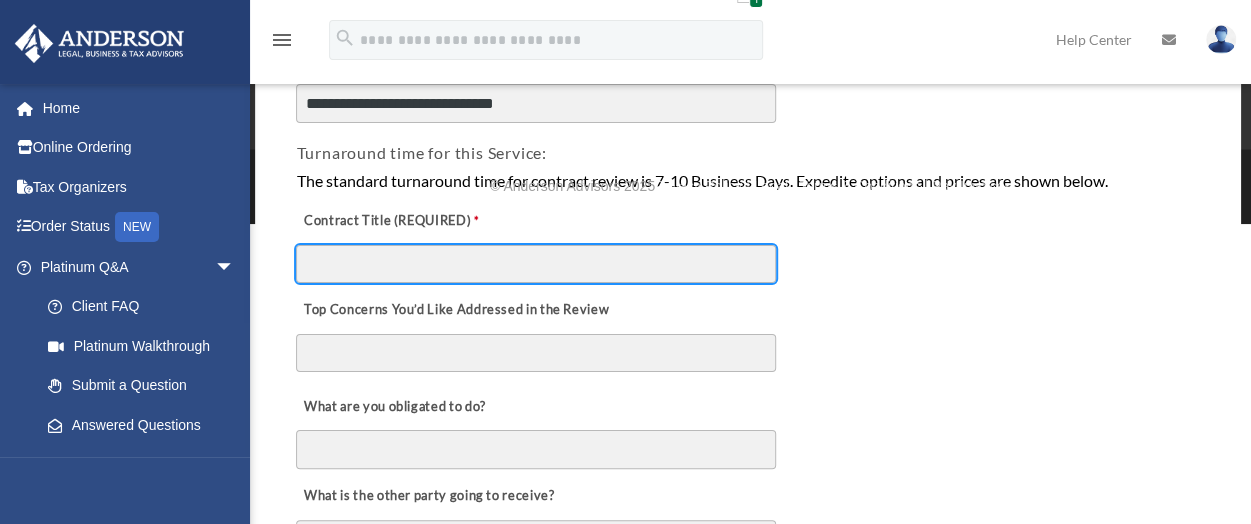 scroll, scrollTop: 200, scrollLeft: 0, axis: vertical 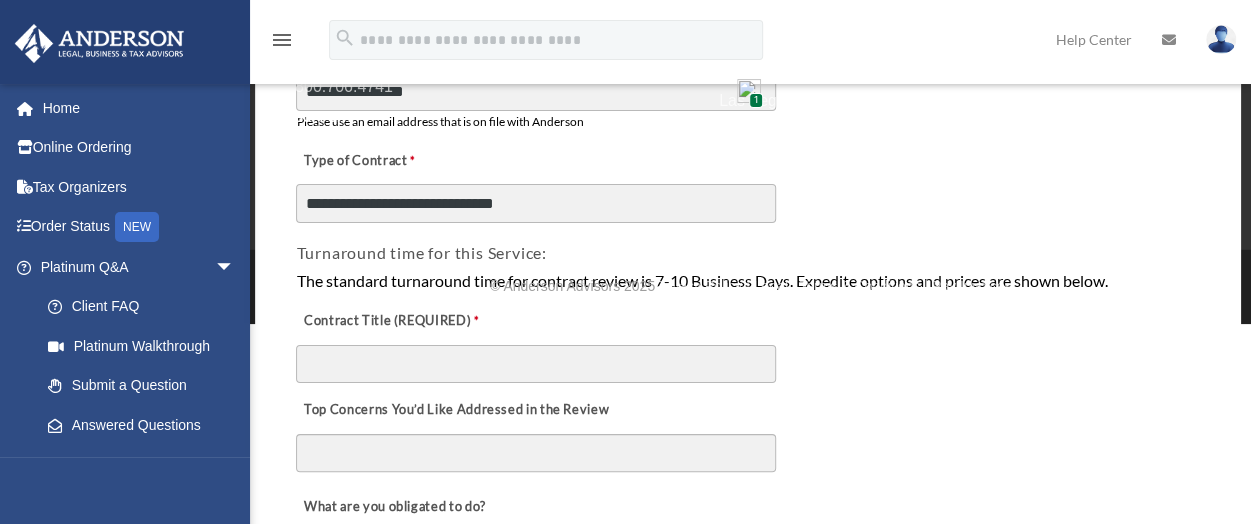 click on "Top Concerns You’d Like Addressed in the Review" at bounding box center (536, 453) 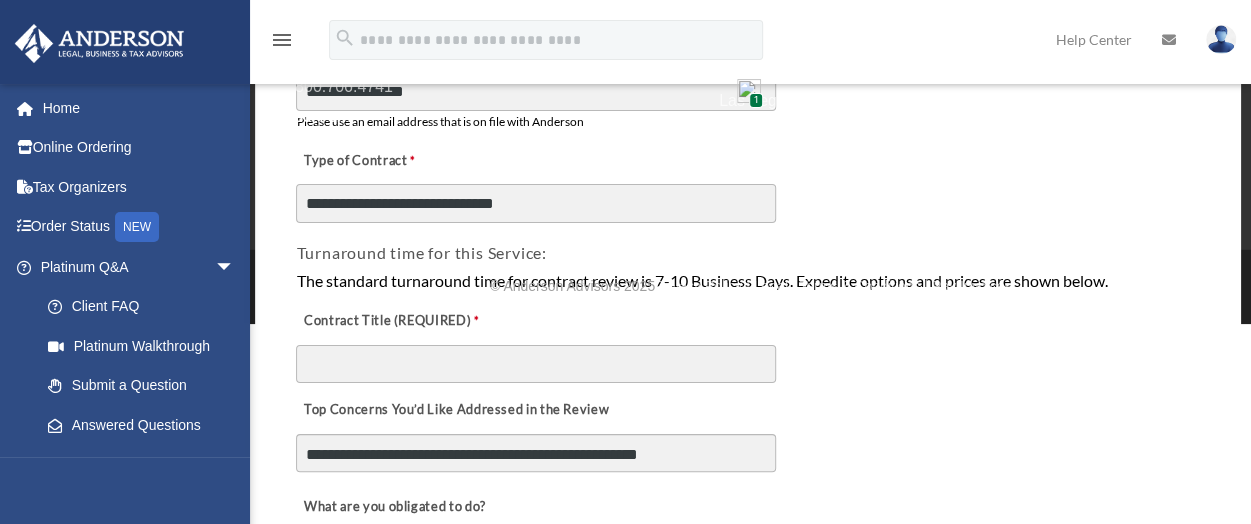 click on "**********" at bounding box center [536, 453] 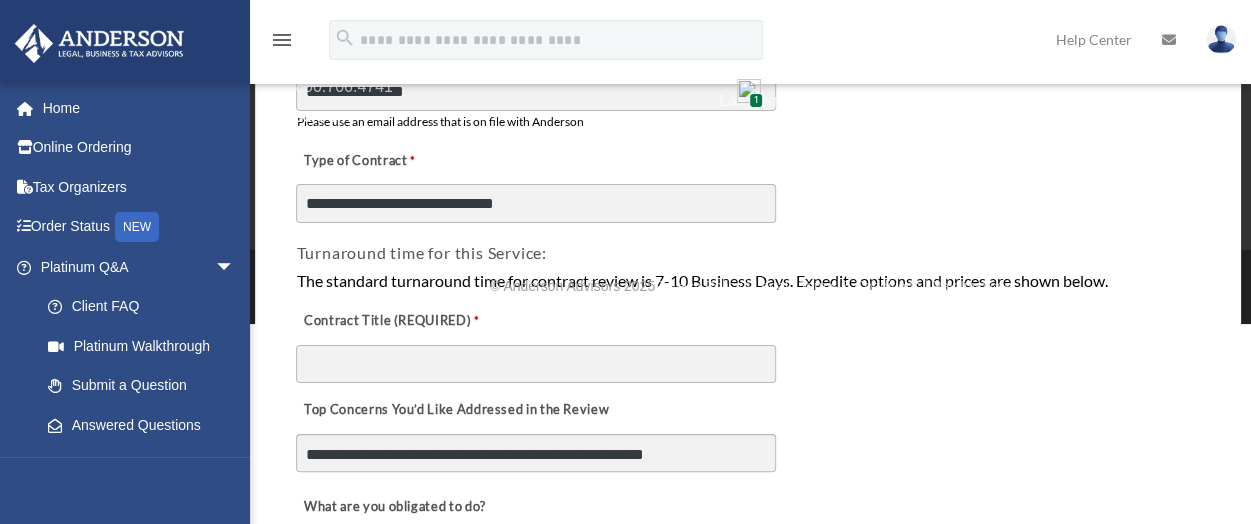click on "**********" at bounding box center (536, 453) 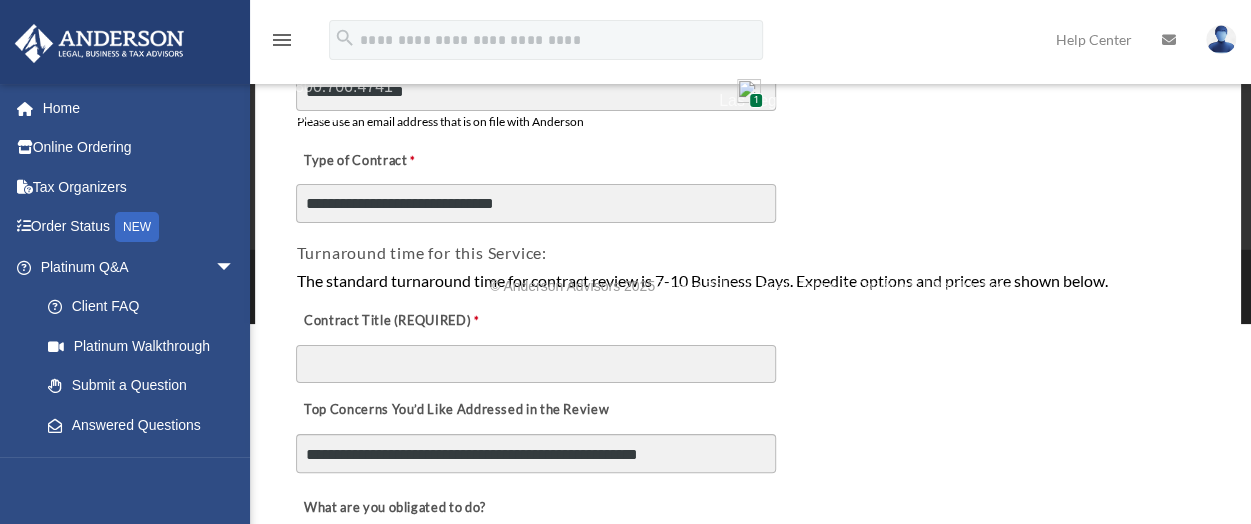 click on "**********" at bounding box center [536, 453] 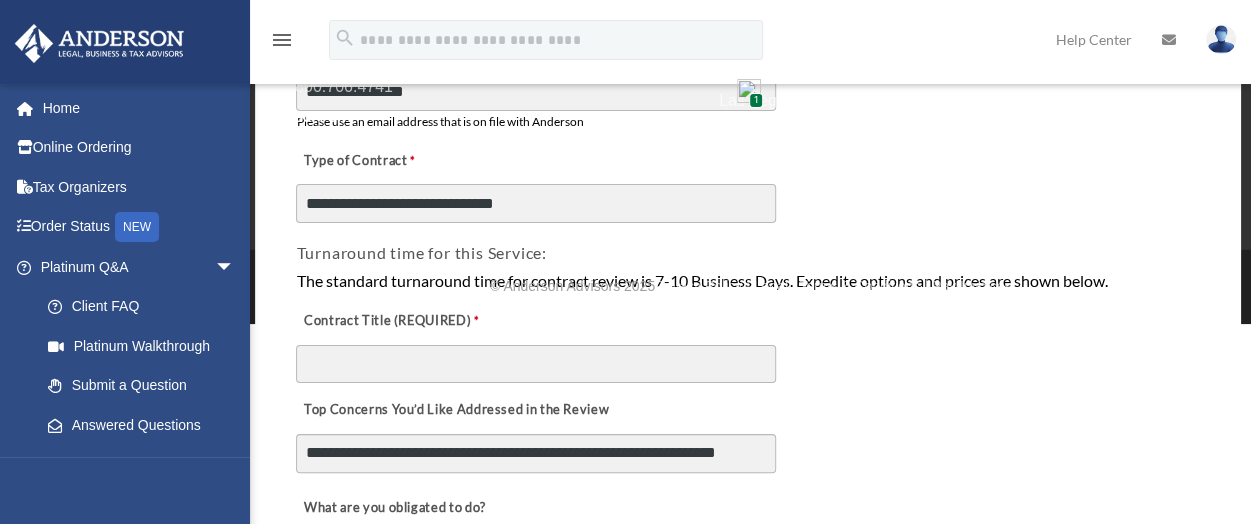 scroll, scrollTop: 16, scrollLeft: 0, axis: vertical 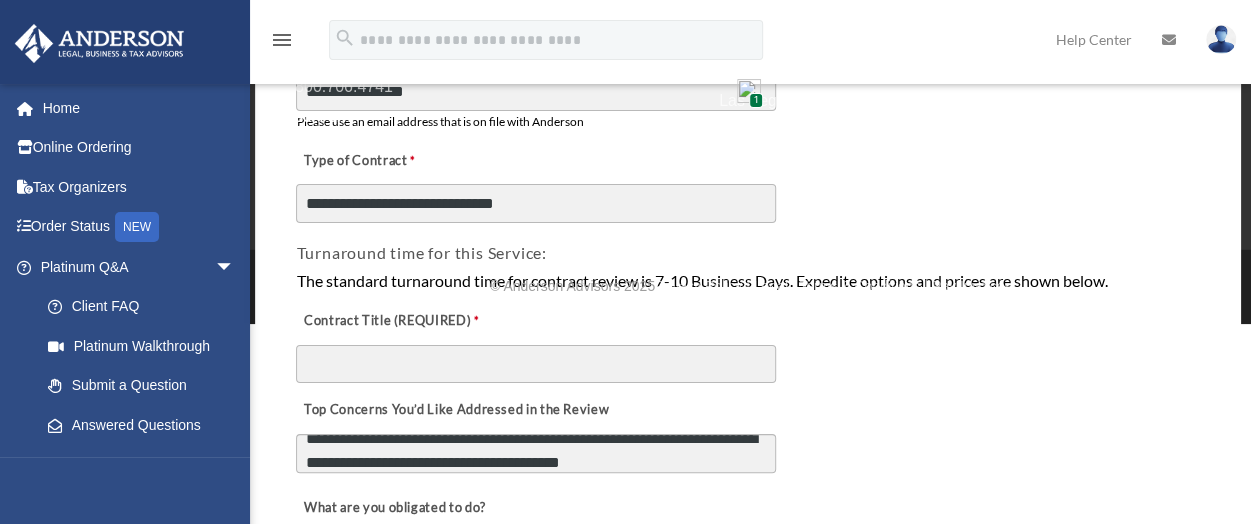 click on "**********" at bounding box center [536, 453] 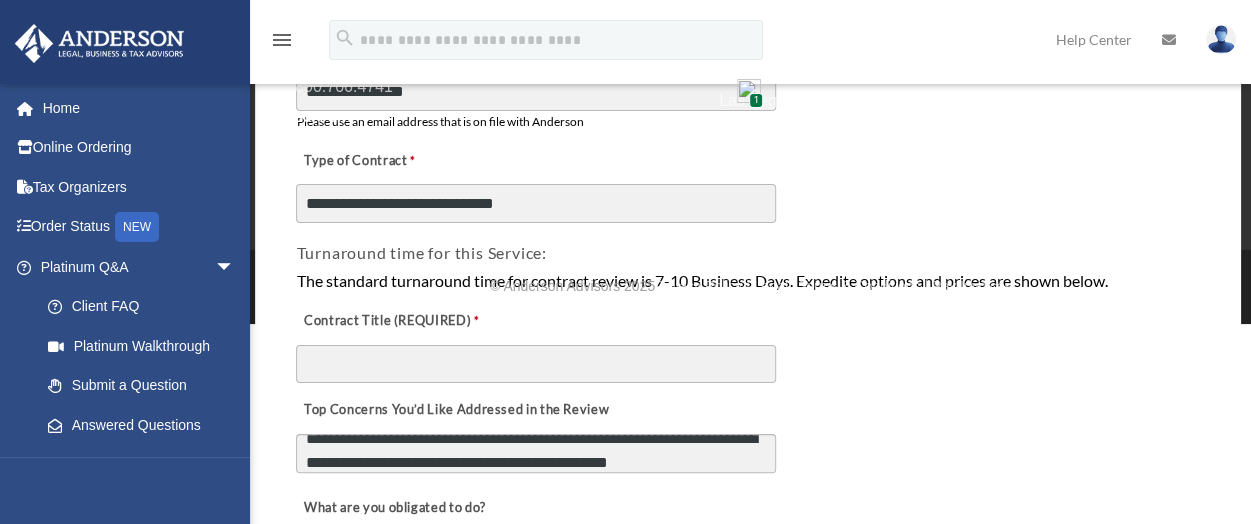 click on "**********" at bounding box center [536, 453] 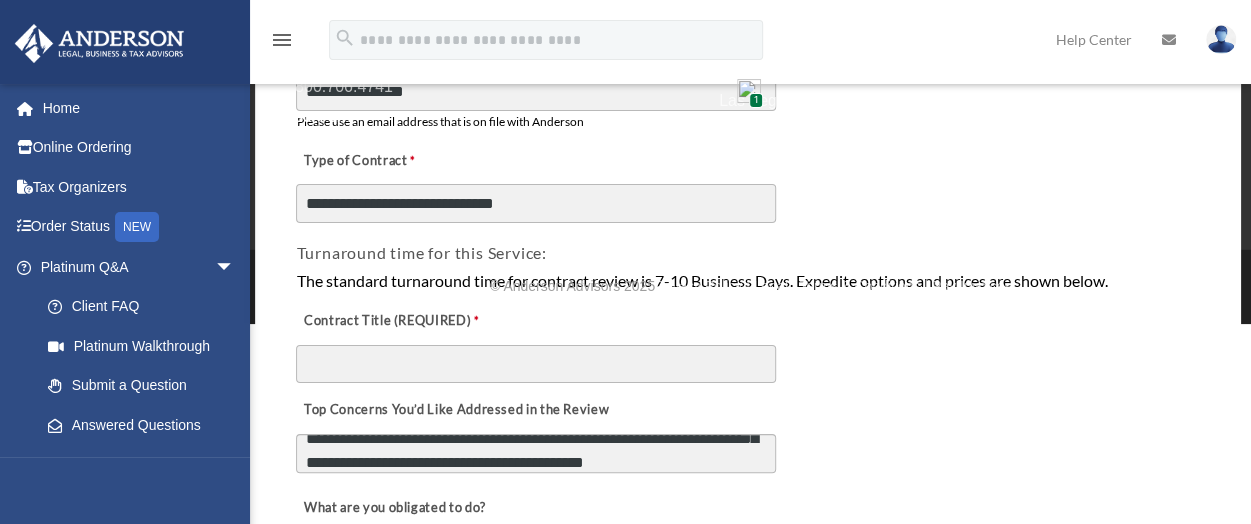 scroll, scrollTop: 64, scrollLeft: 0, axis: vertical 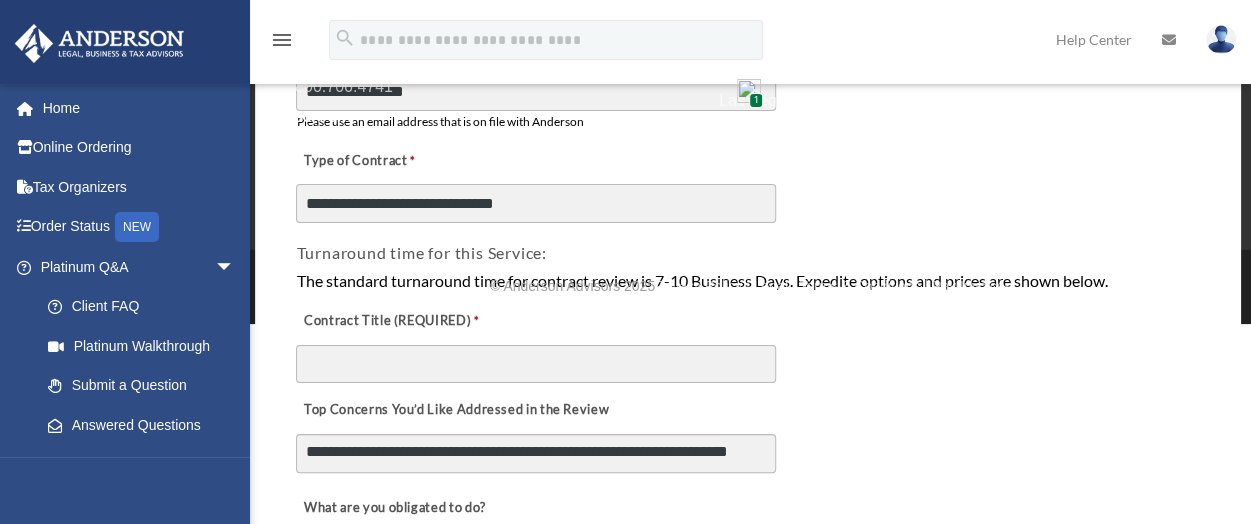 click on "**********" at bounding box center [536, 453] 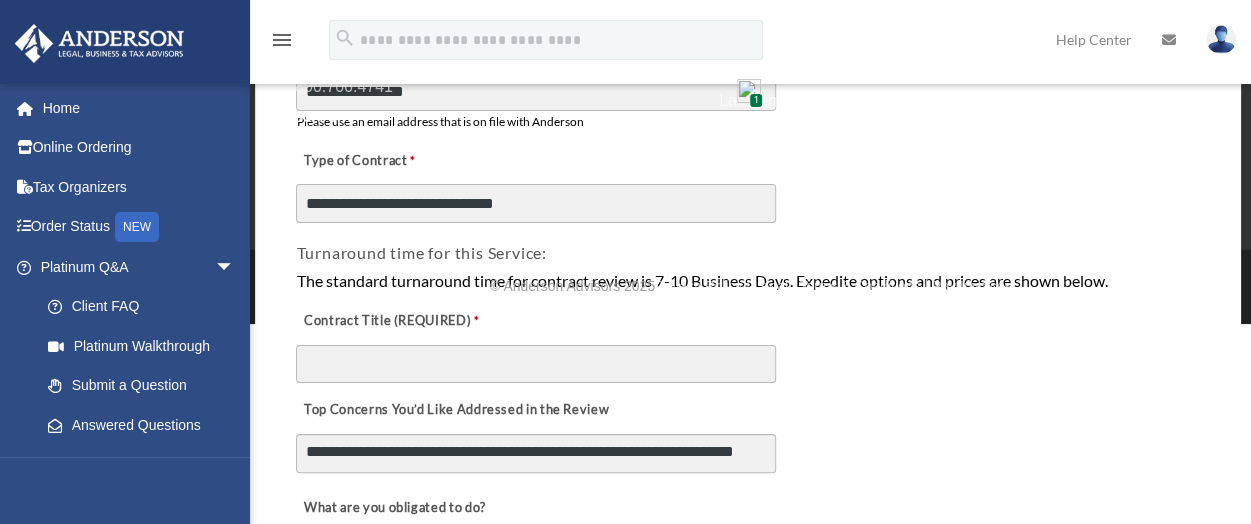scroll, scrollTop: 58, scrollLeft: 0, axis: vertical 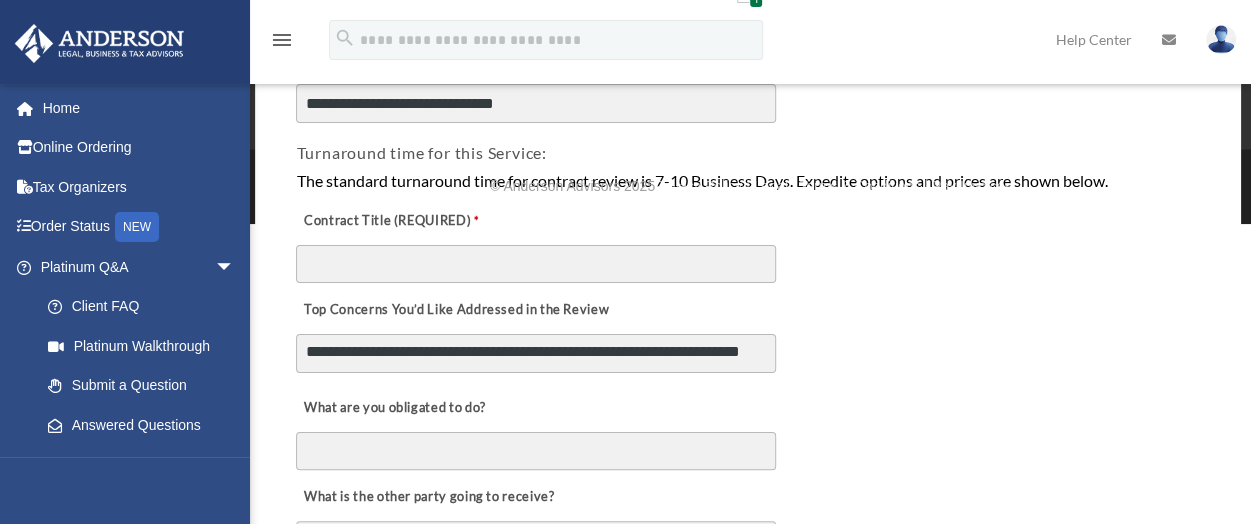 type on "**********" 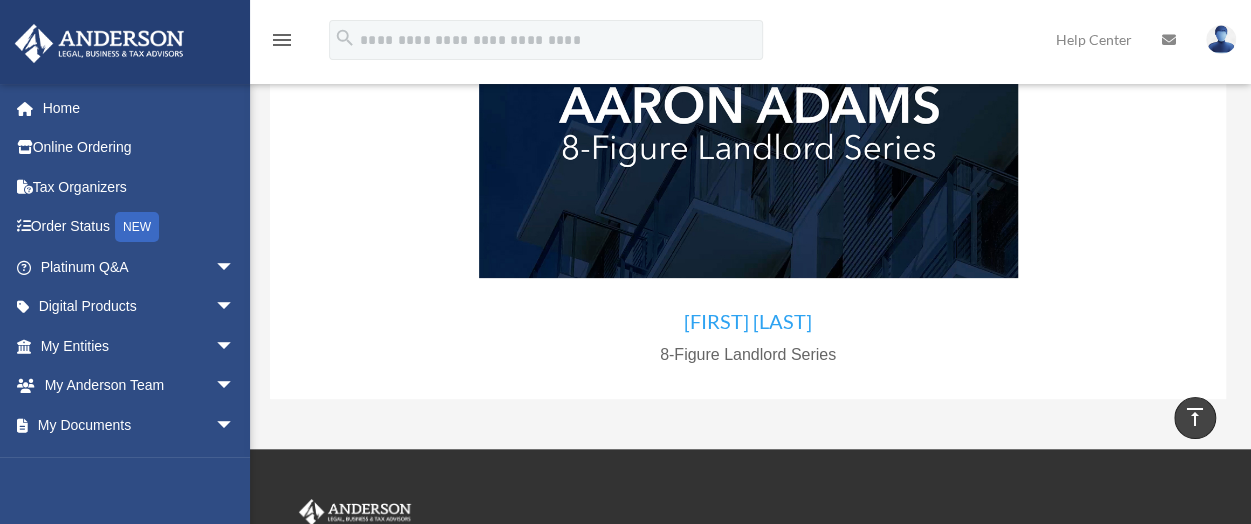 scroll, scrollTop: 91, scrollLeft: 0, axis: vertical 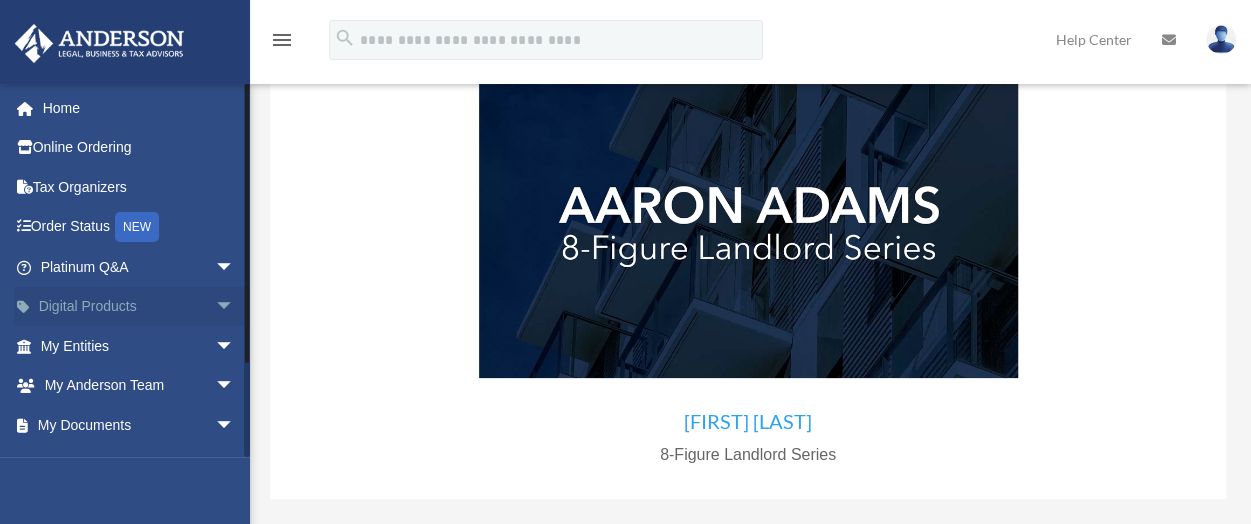click on "arrow_drop_down" at bounding box center (235, 307) 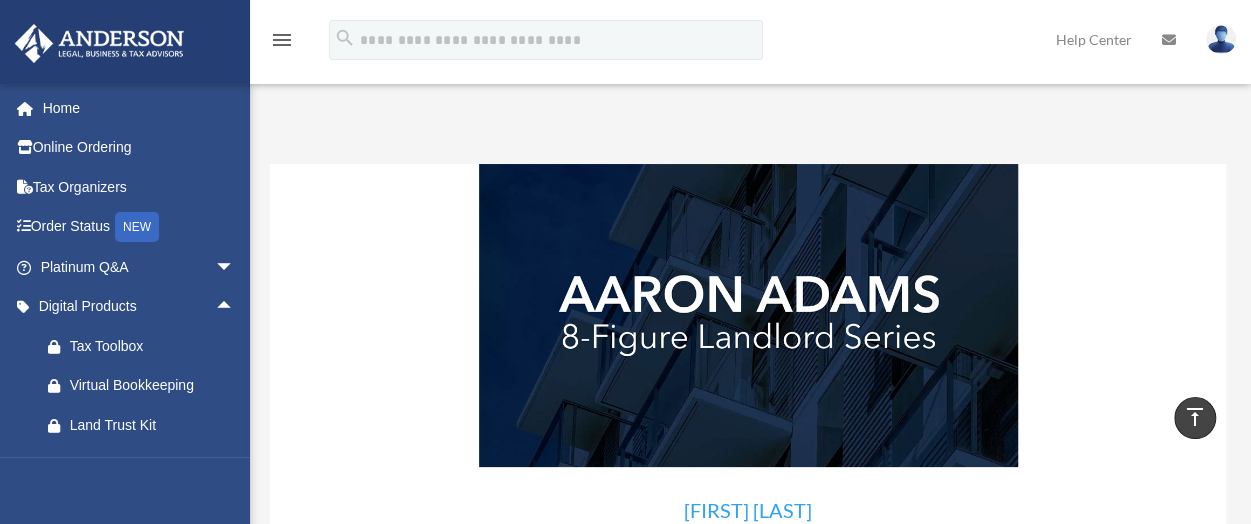 scroll, scrollTop: 0, scrollLeft: 0, axis: both 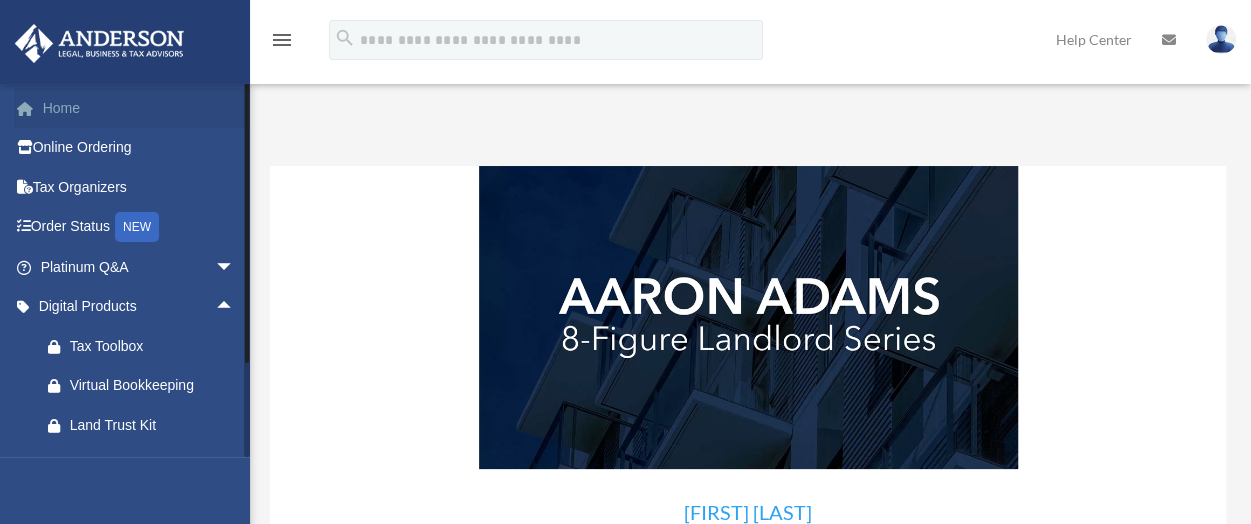 click on "Home" at bounding box center (139, 108) 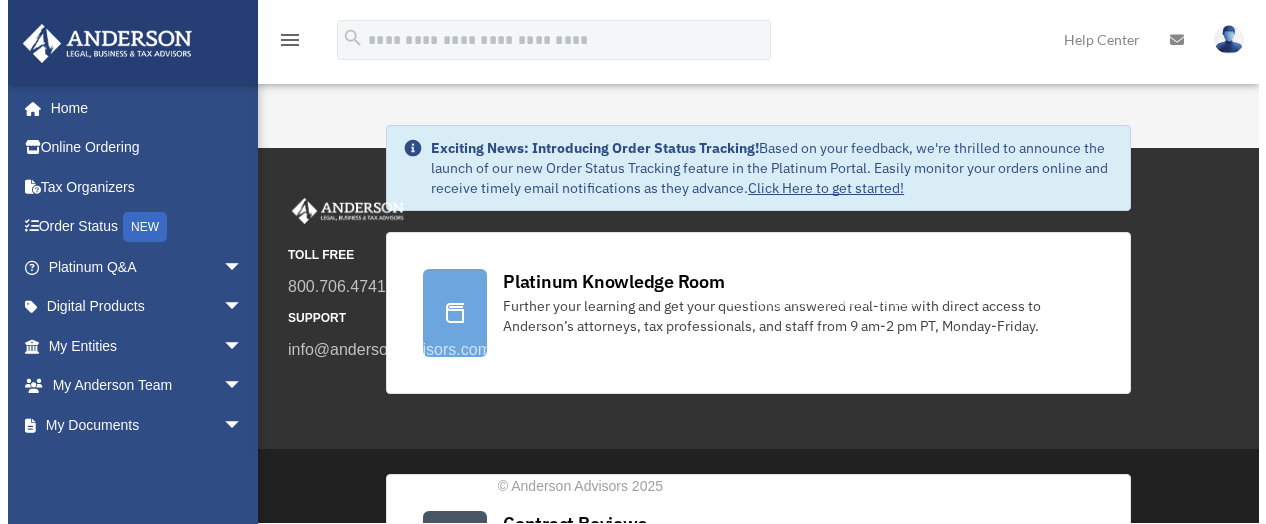 scroll, scrollTop: 0, scrollLeft: 0, axis: both 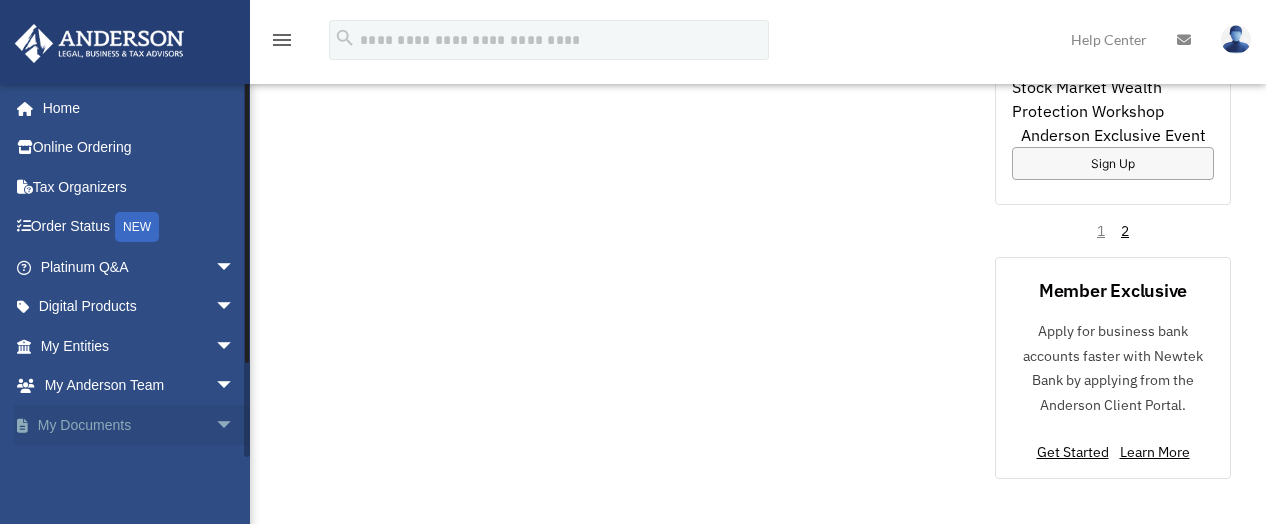 click on "arrow_drop_down" at bounding box center [235, 425] 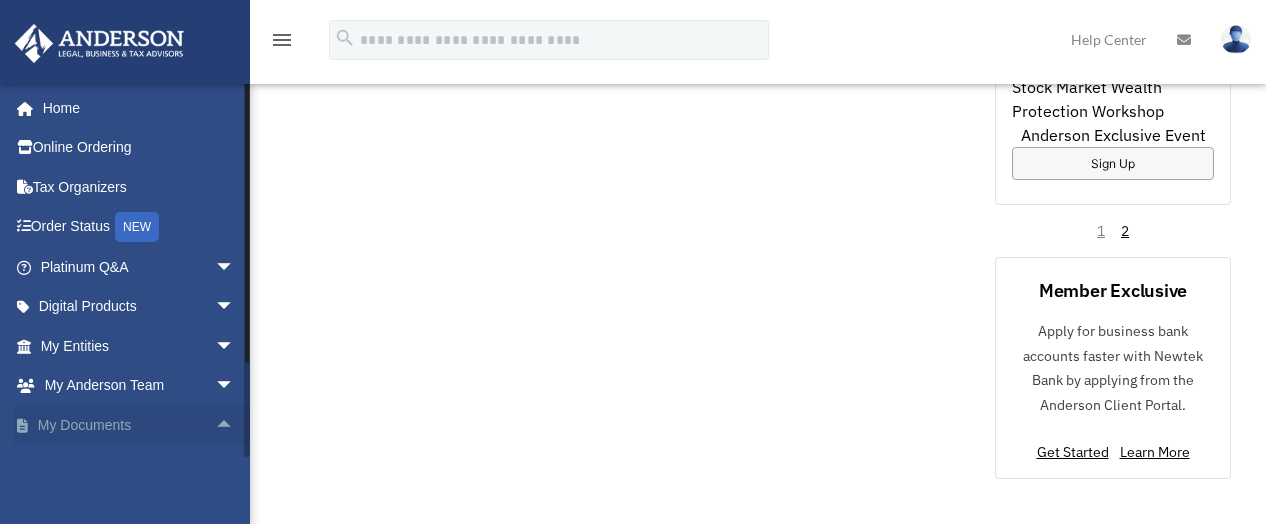 click on "arrow_drop_up" at bounding box center [235, 425] 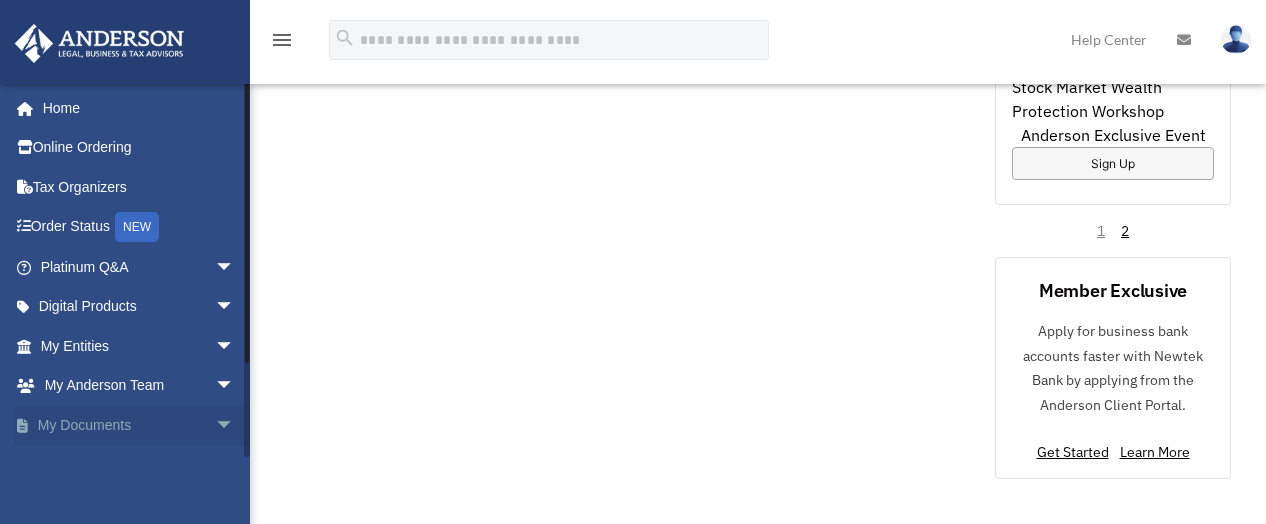click on "arrow_drop_down" at bounding box center (235, 425) 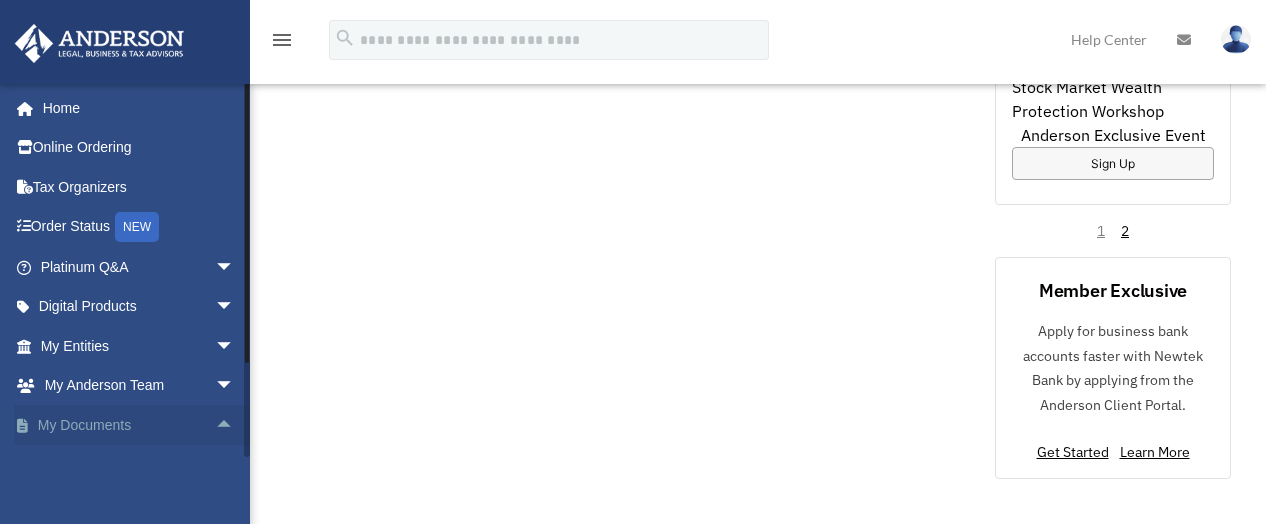 click on "My Documents arrow_drop_up" at bounding box center (139, 425) 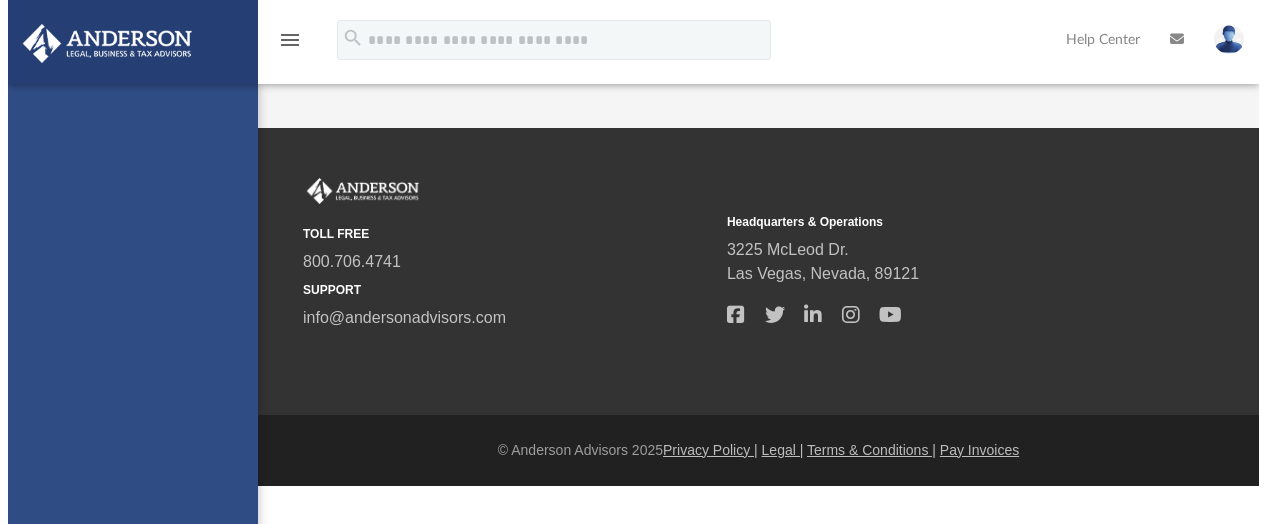 scroll, scrollTop: 0, scrollLeft: 0, axis: both 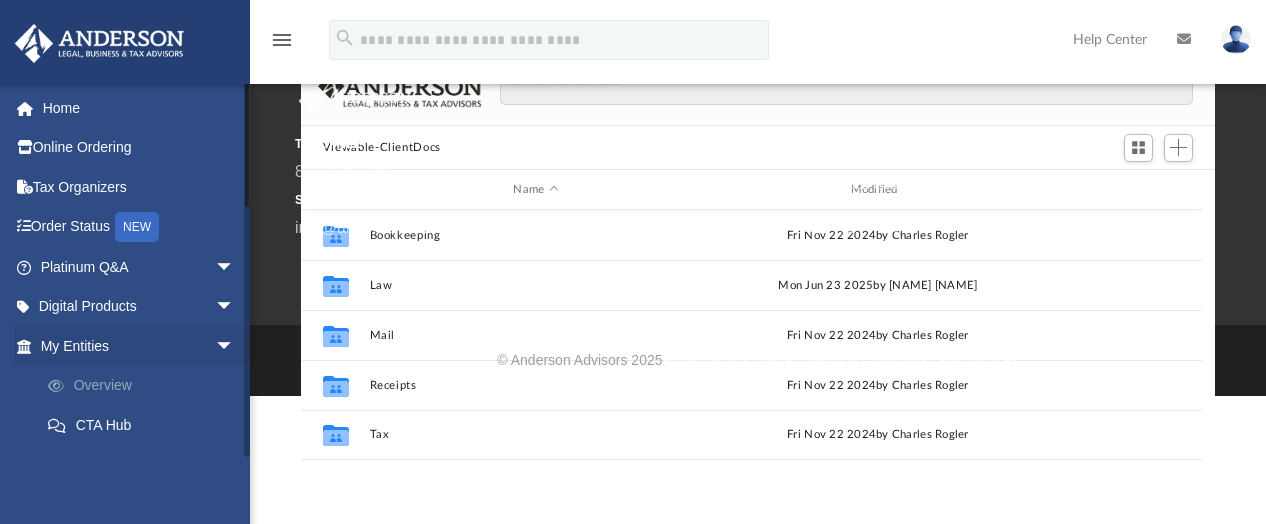 click on "Overview" at bounding box center [146, 386] 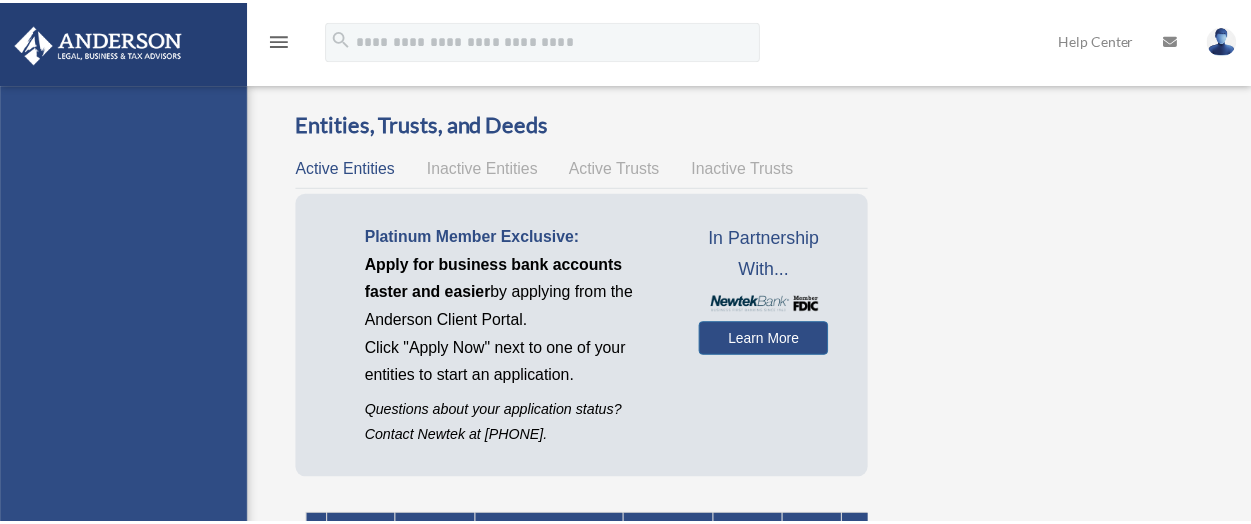 scroll, scrollTop: 0, scrollLeft: 0, axis: both 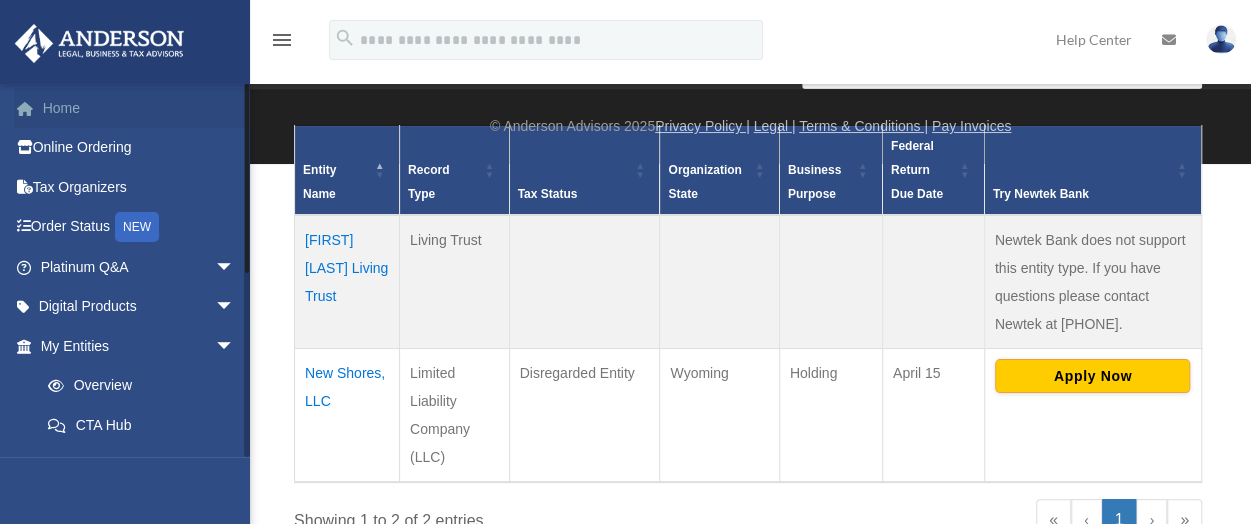 click on "Home" at bounding box center [139, 108] 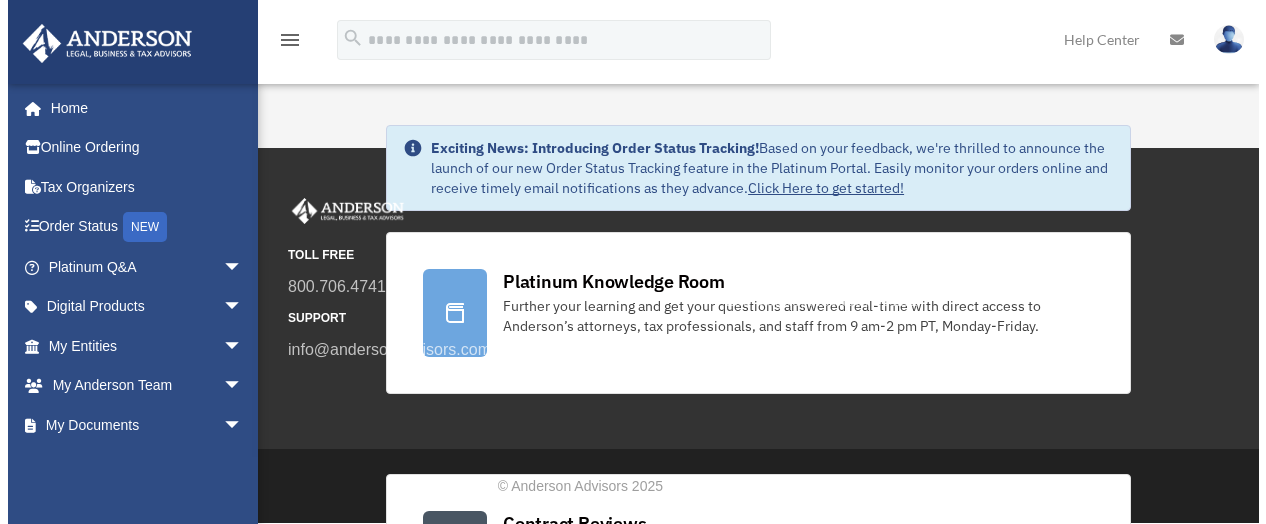 scroll, scrollTop: 0, scrollLeft: 0, axis: both 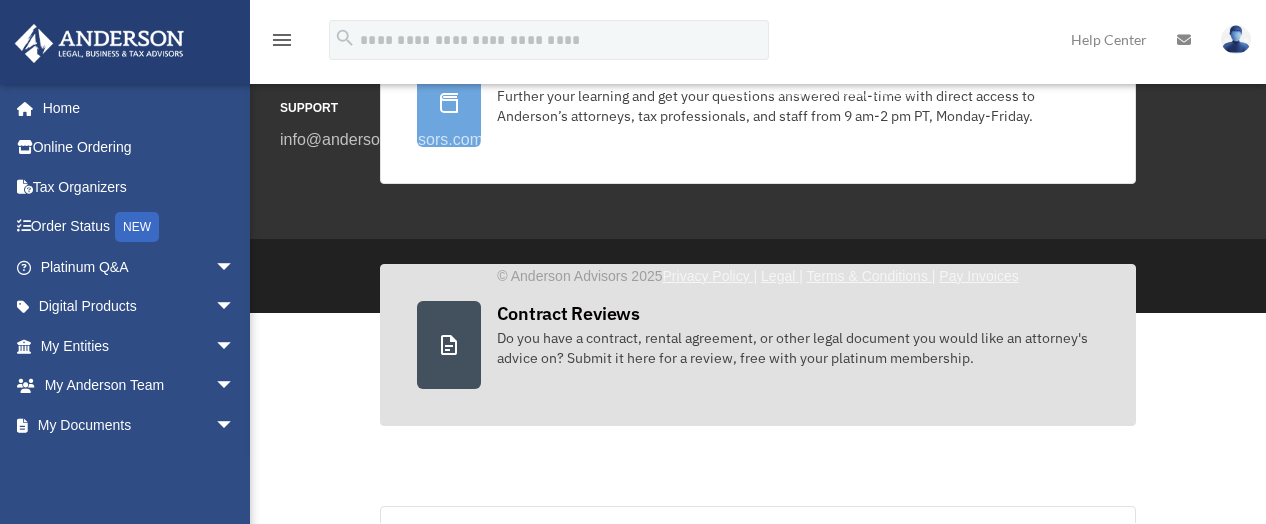 click on "Do you have a contract, rental agreement, or other legal document you would like an attorney's advice on?  Submit it here for a  review, free with your platinum membership." at bounding box center (798, 348) 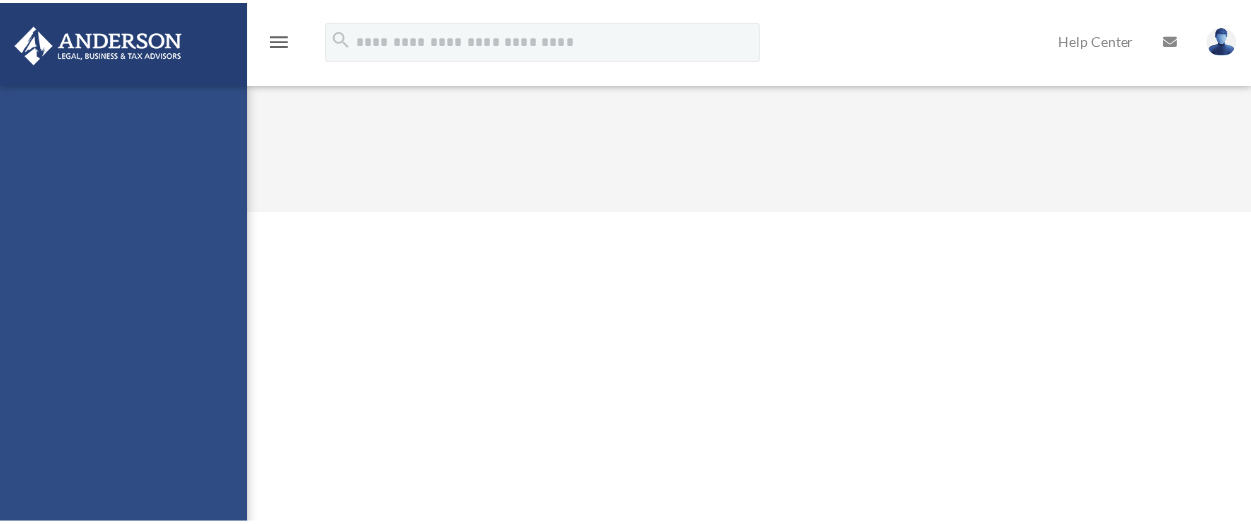 scroll, scrollTop: 0, scrollLeft: 0, axis: both 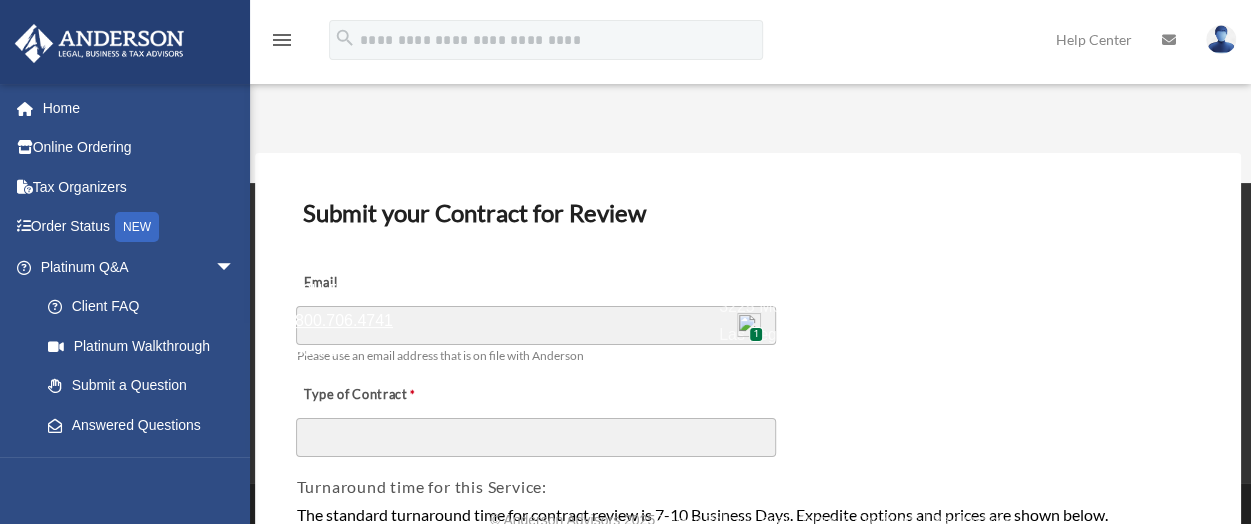 click on "800.706.4741" at bounding box center (344, 320) 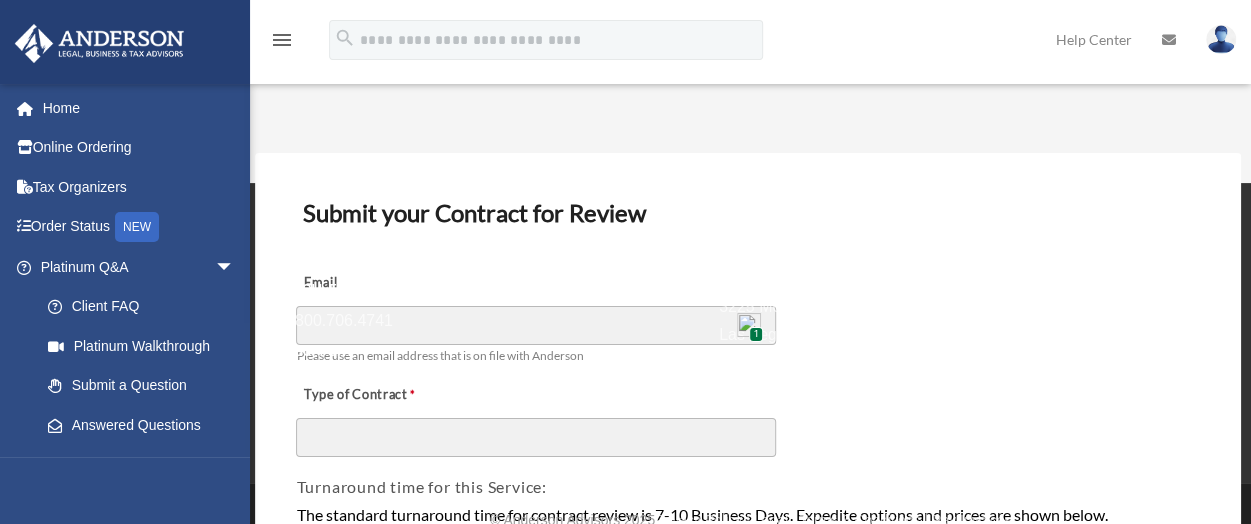 click at bounding box center (749, 325) 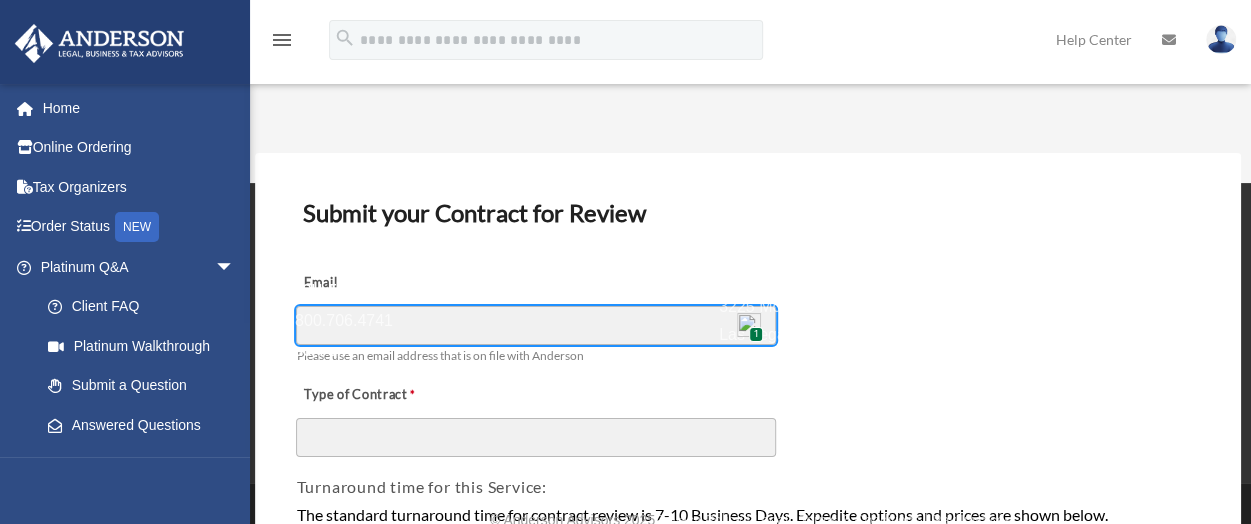 type on "**********" 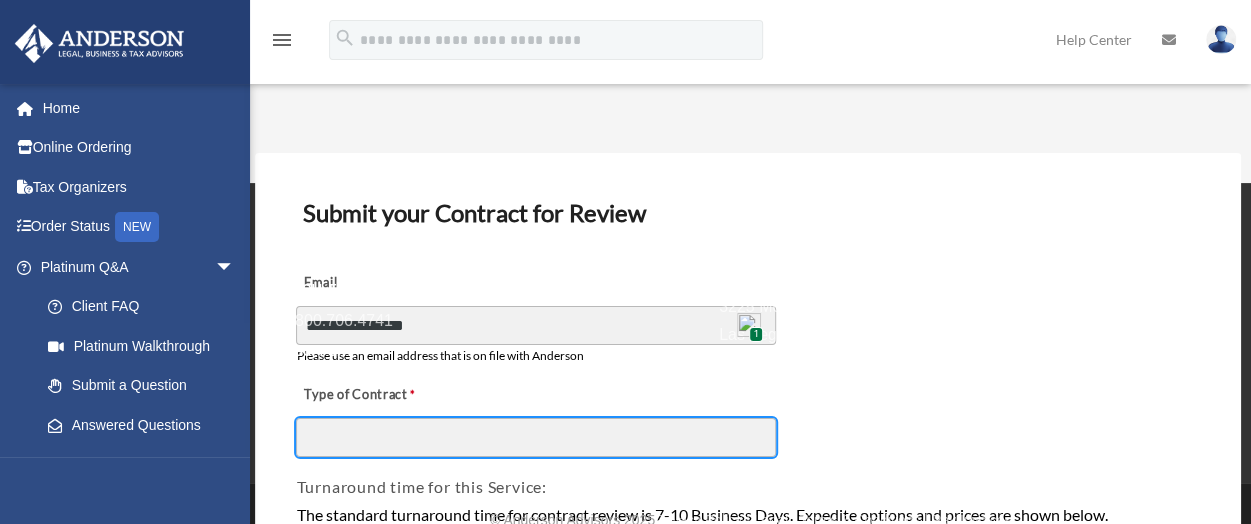 click on "Type of Contract" at bounding box center (536, 437) 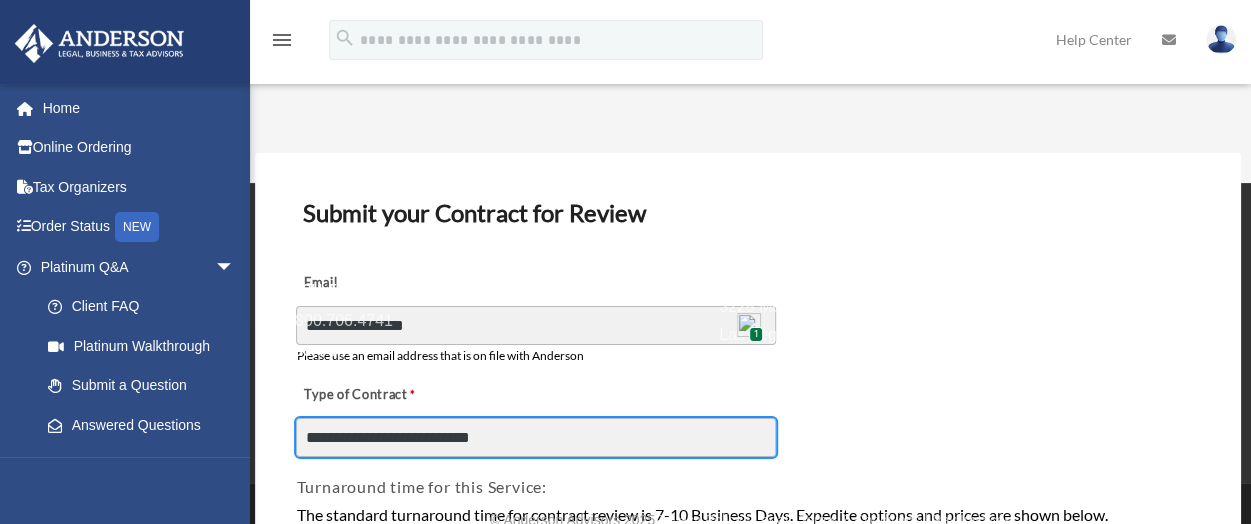 click on "**********" at bounding box center (536, 437) 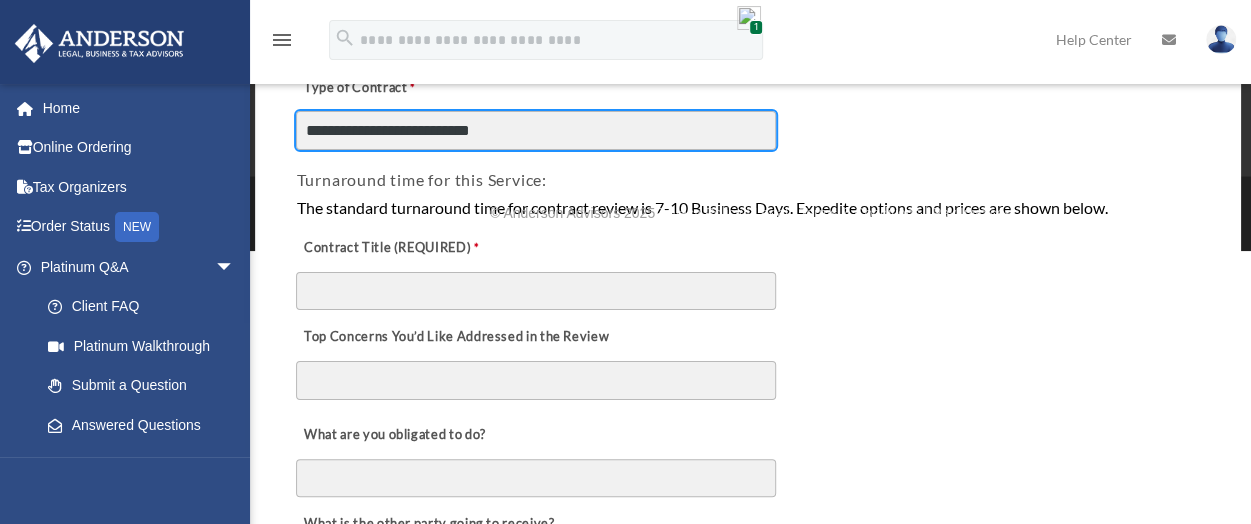 scroll, scrollTop: 300, scrollLeft: 0, axis: vertical 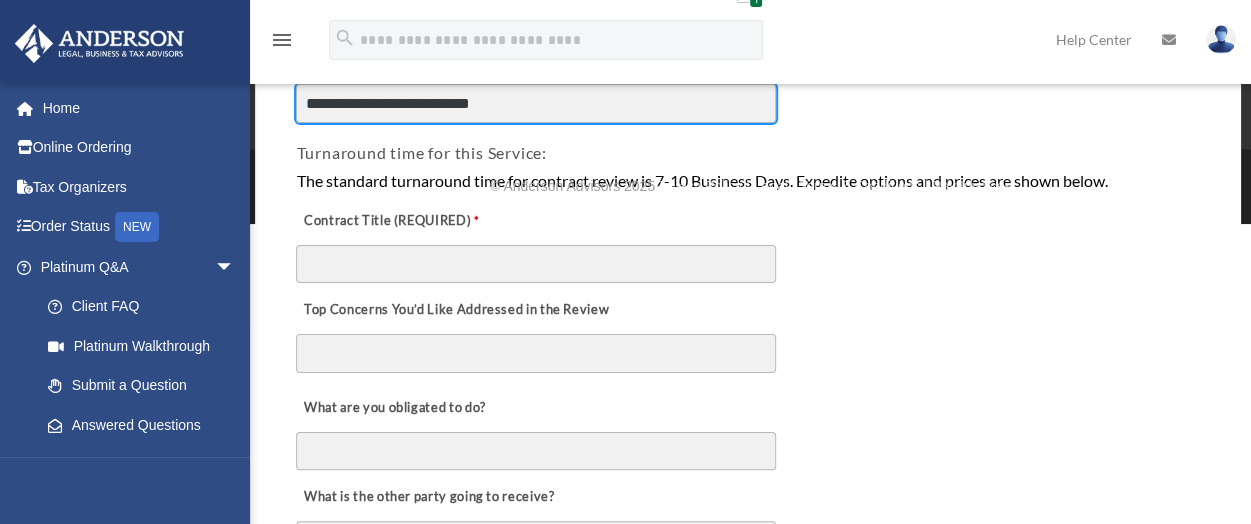 type on "**********" 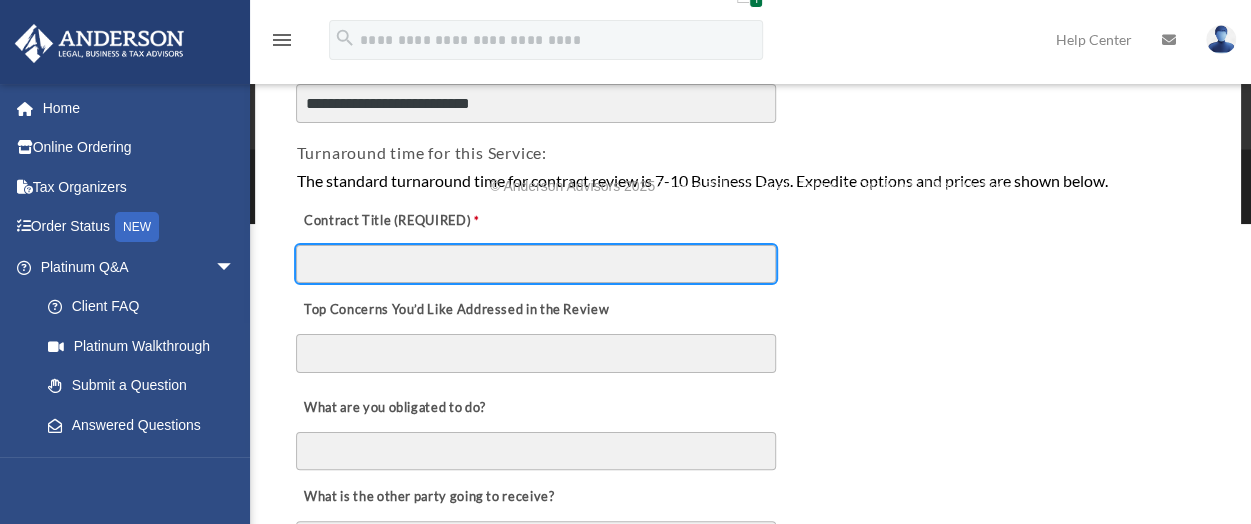 click on "Contract Title (REQUIRED)" at bounding box center (536, 264) 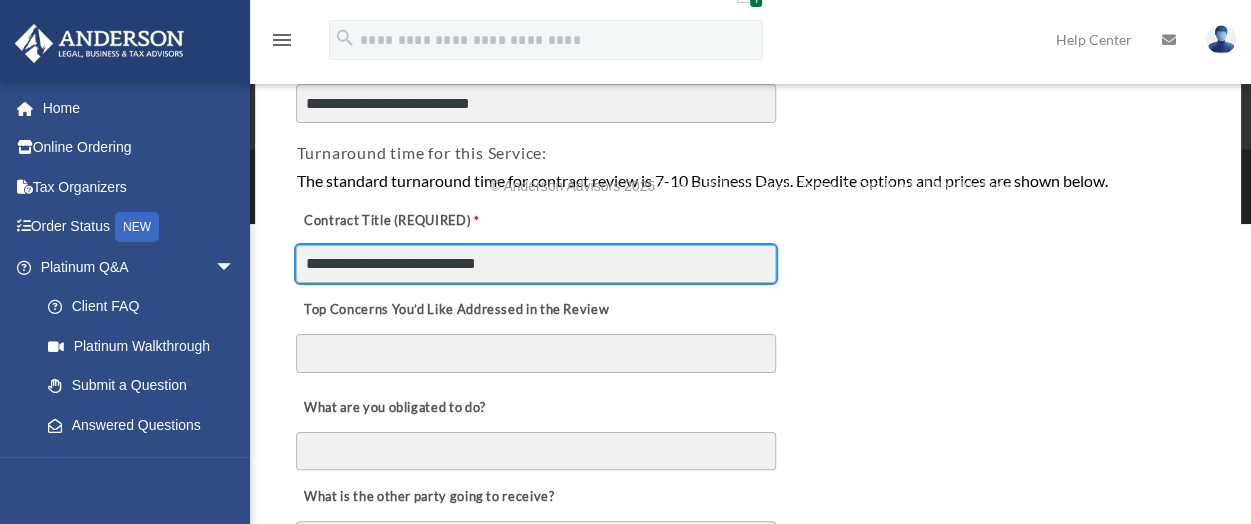 type on "**********" 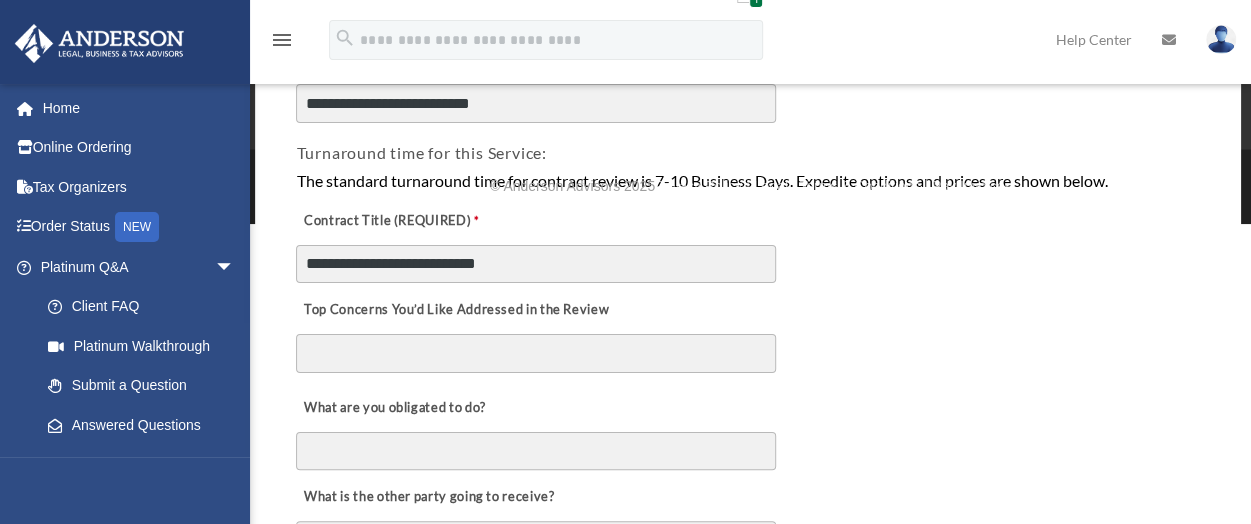 click on "Top Concerns You’d Like Addressed in the Review" at bounding box center (536, 353) 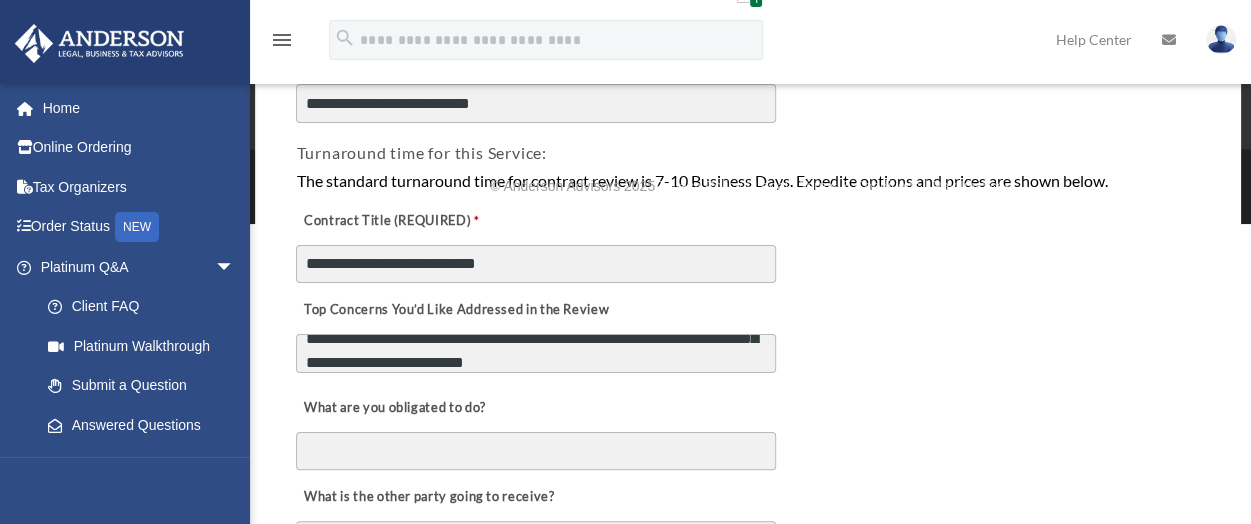 scroll, scrollTop: 88, scrollLeft: 0, axis: vertical 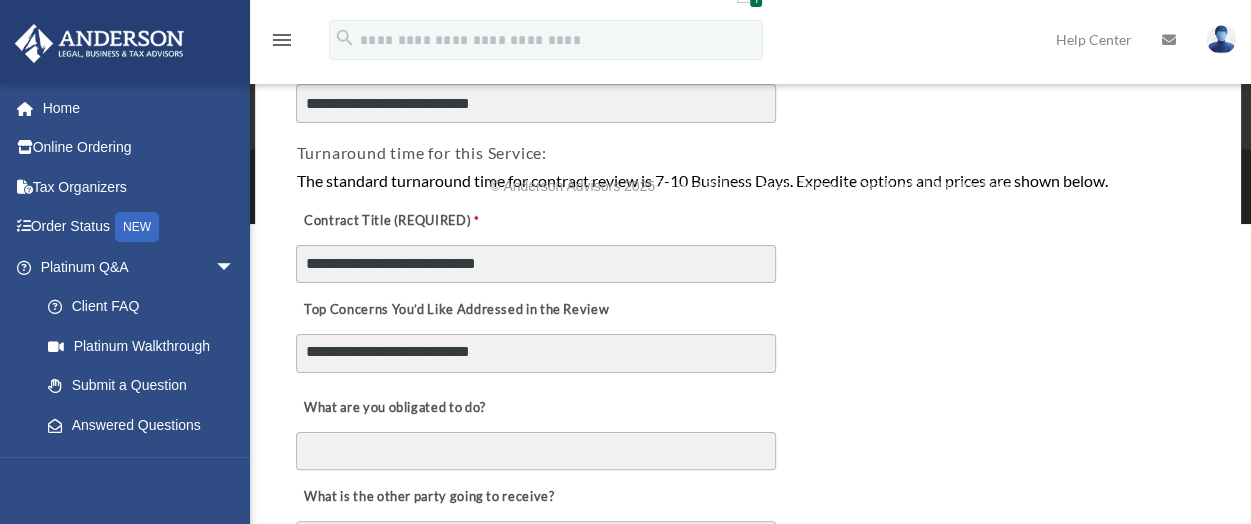 click on "**********" at bounding box center [536, 353] 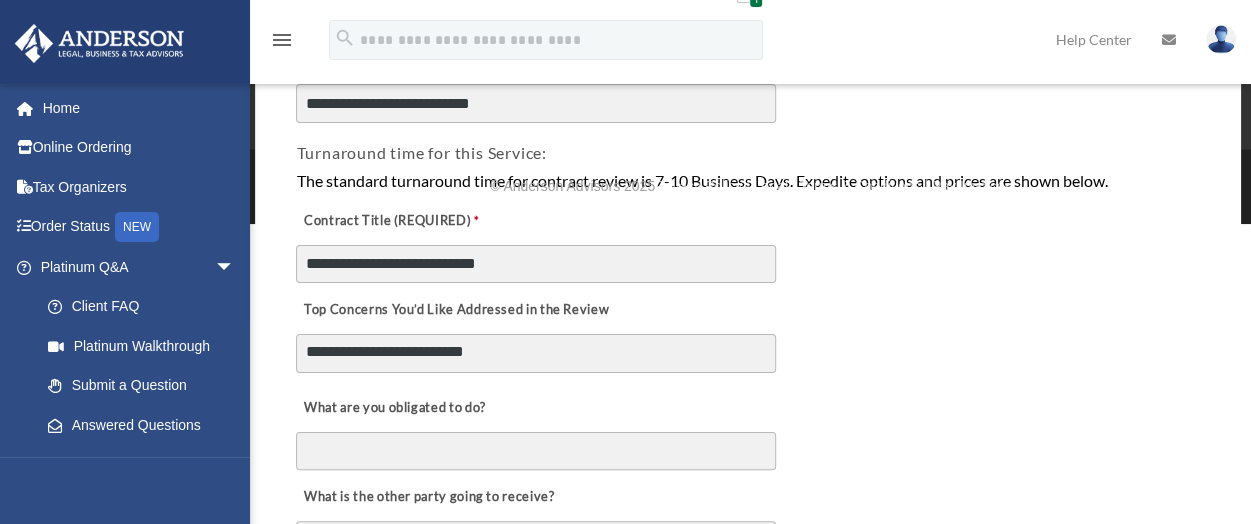 scroll, scrollTop: 82, scrollLeft: 0, axis: vertical 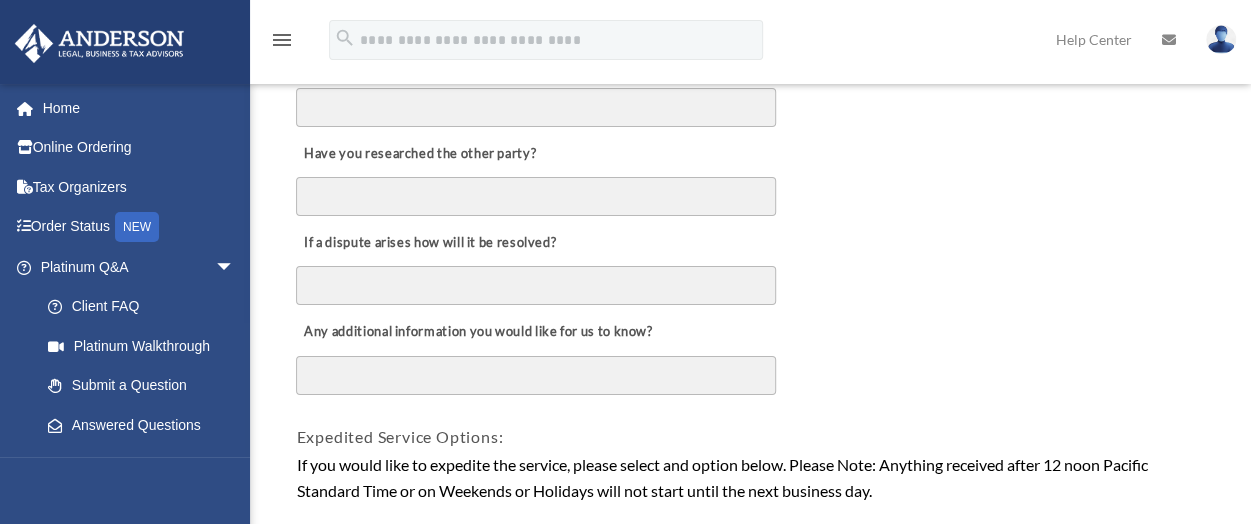 type on "**********" 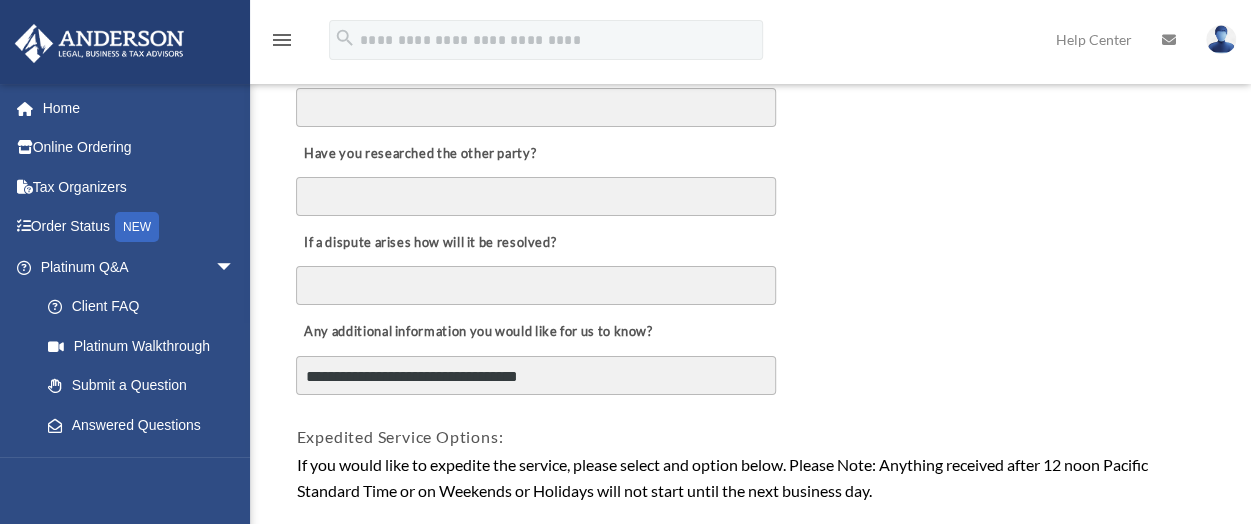 click on "**********" at bounding box center (536, 375) 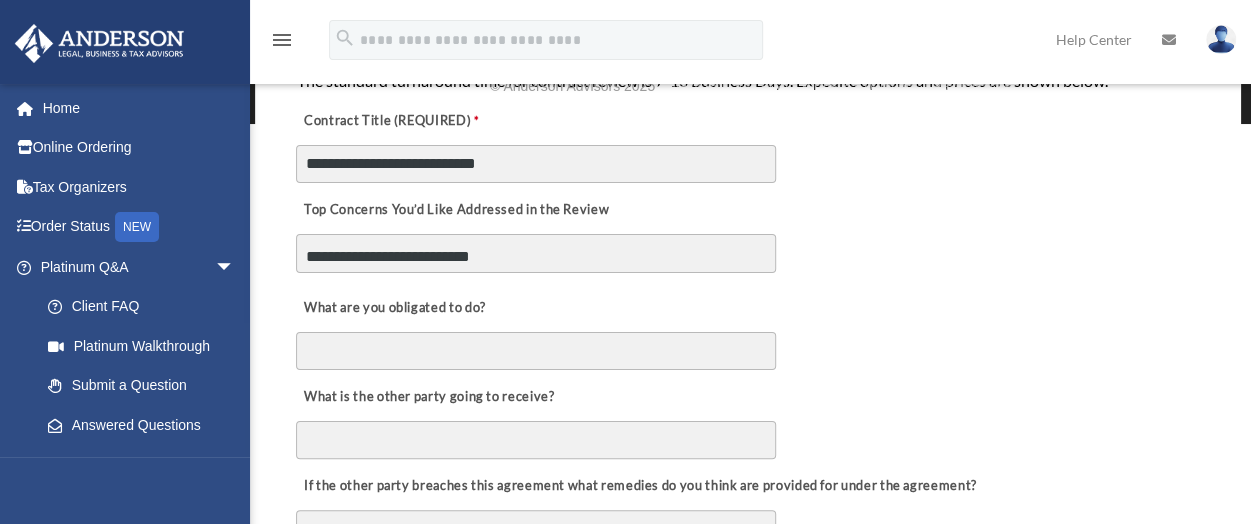 scroll, scrollTop: 300, scrollLeft: 0, axis: vertical 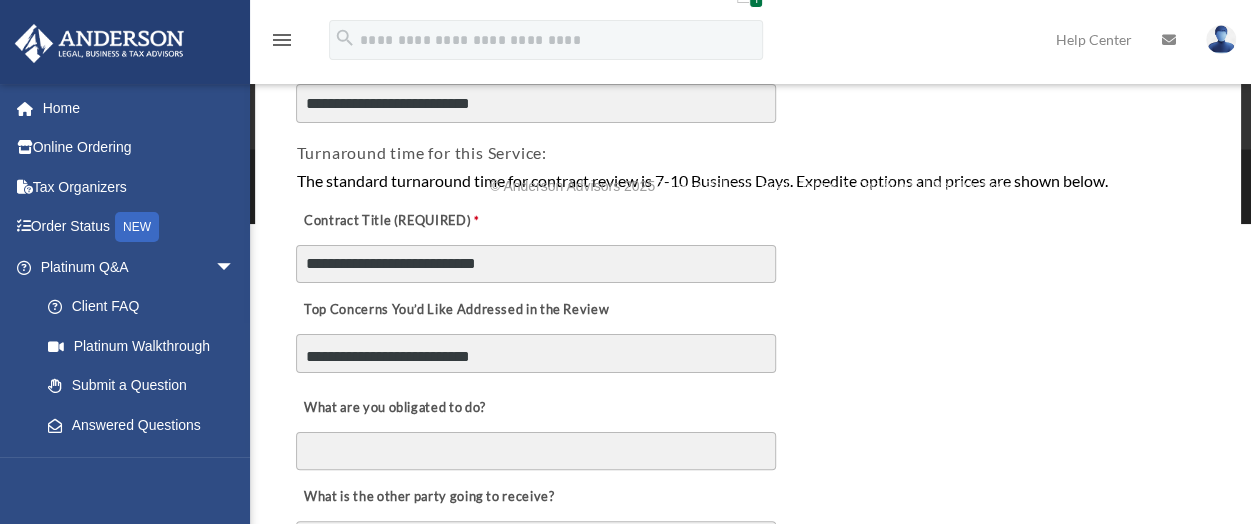 type on "**********" 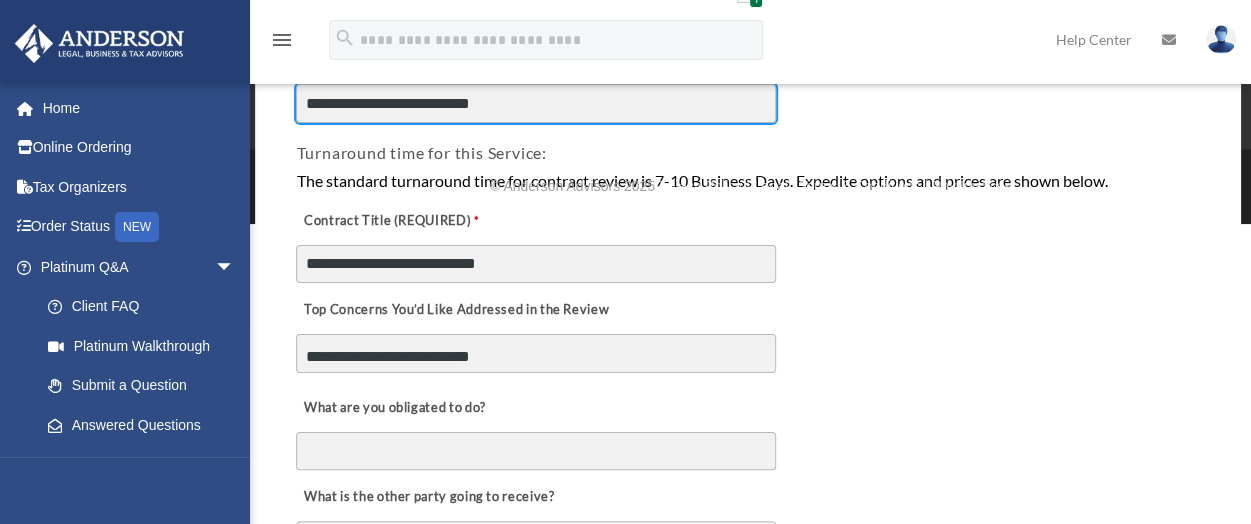 click on "**********" at bounding box center (536, 103) 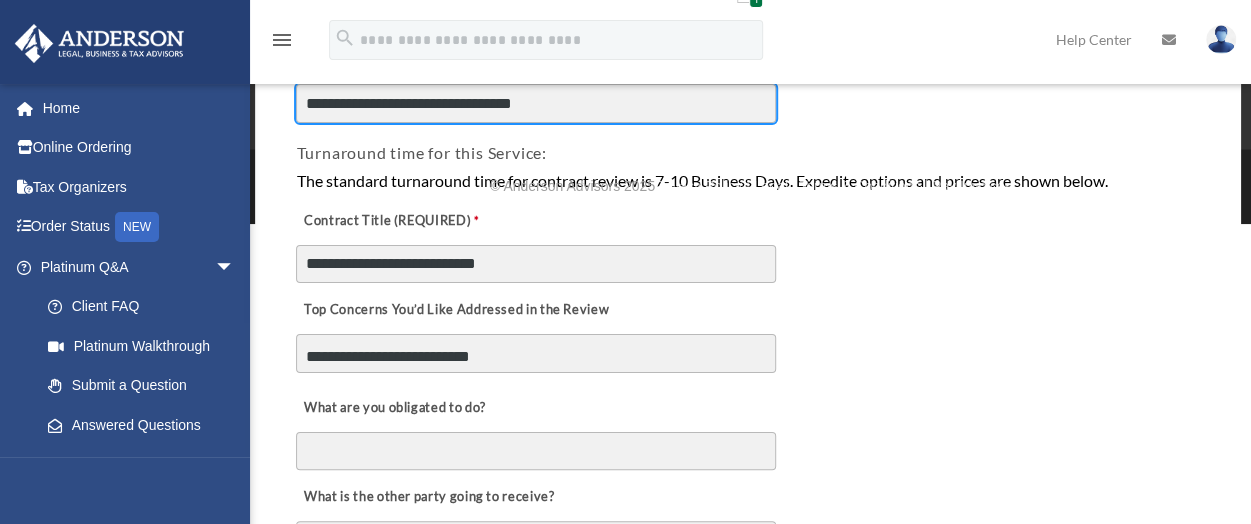 scroll, scrollTop: 400, scrollLeft: 0, axis: vertical 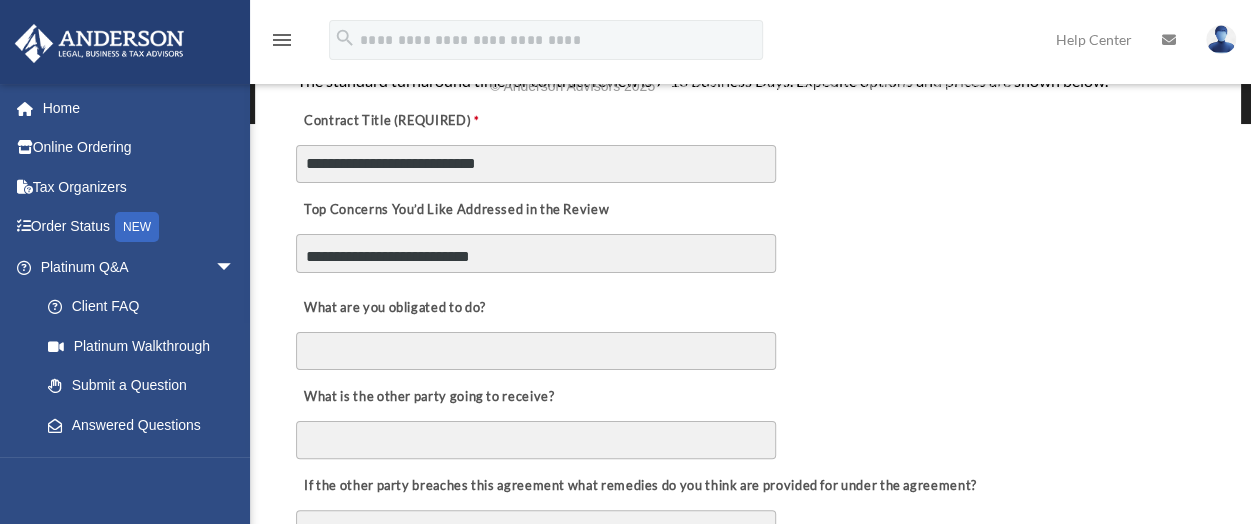 type on "**********" 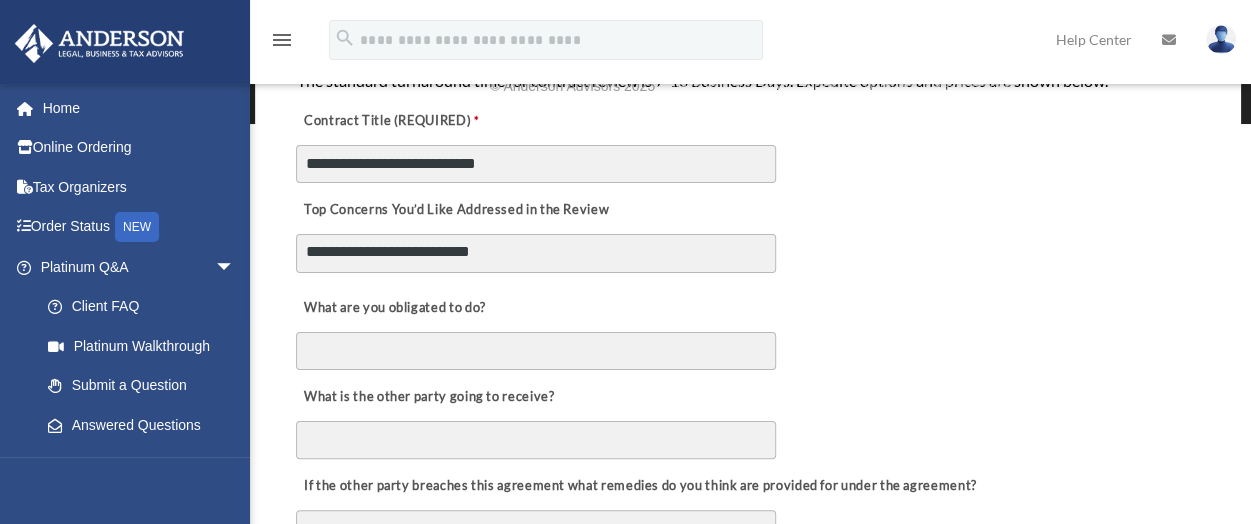 scroll, scrollTop: 82, scrollLeft: 0, axis: vertical 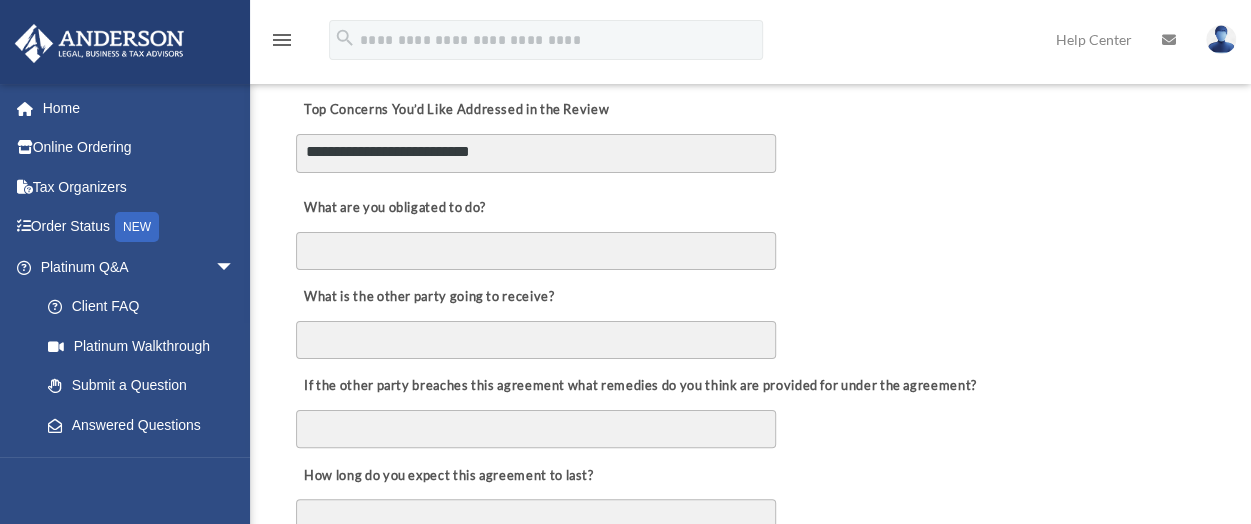 click on "**********" at bounding box center [536, 153] 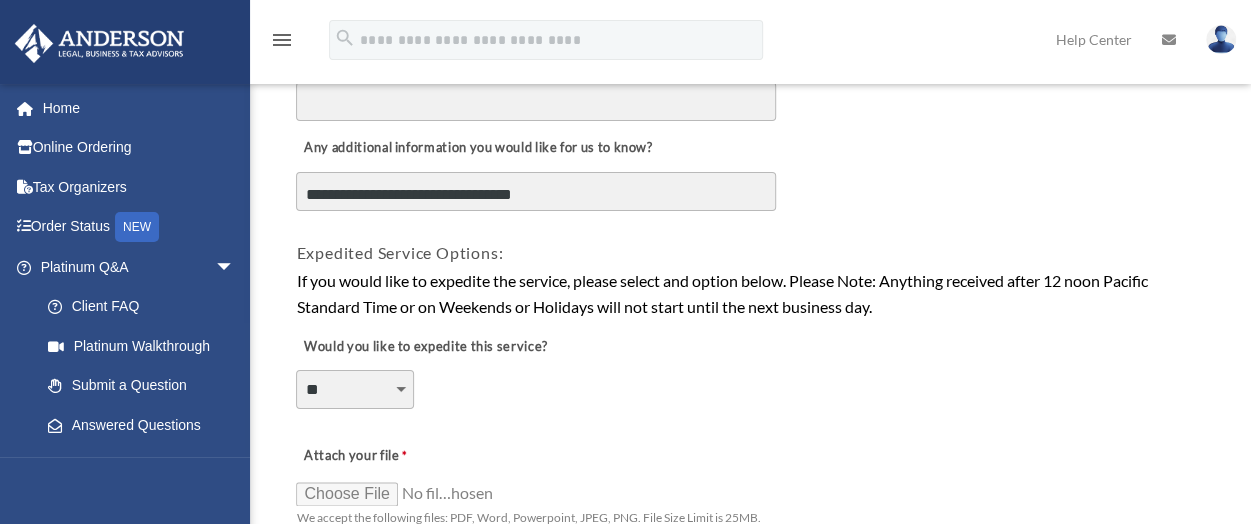 scroll, scrollTop: 1205, scrollLeft: 0, axis: vertical 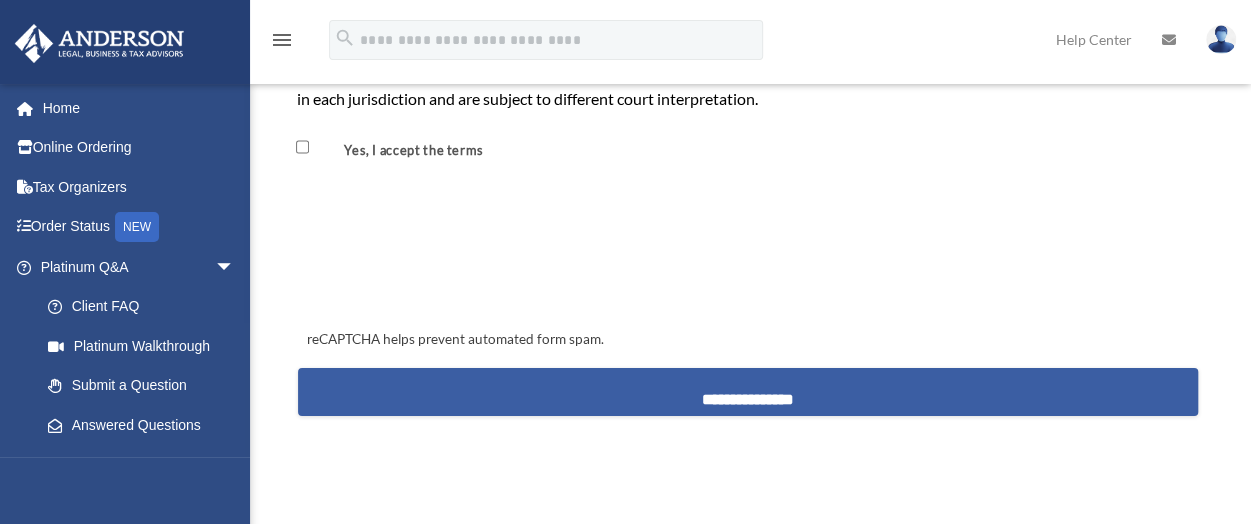 click on "**********" at bounding box center [747, 392] 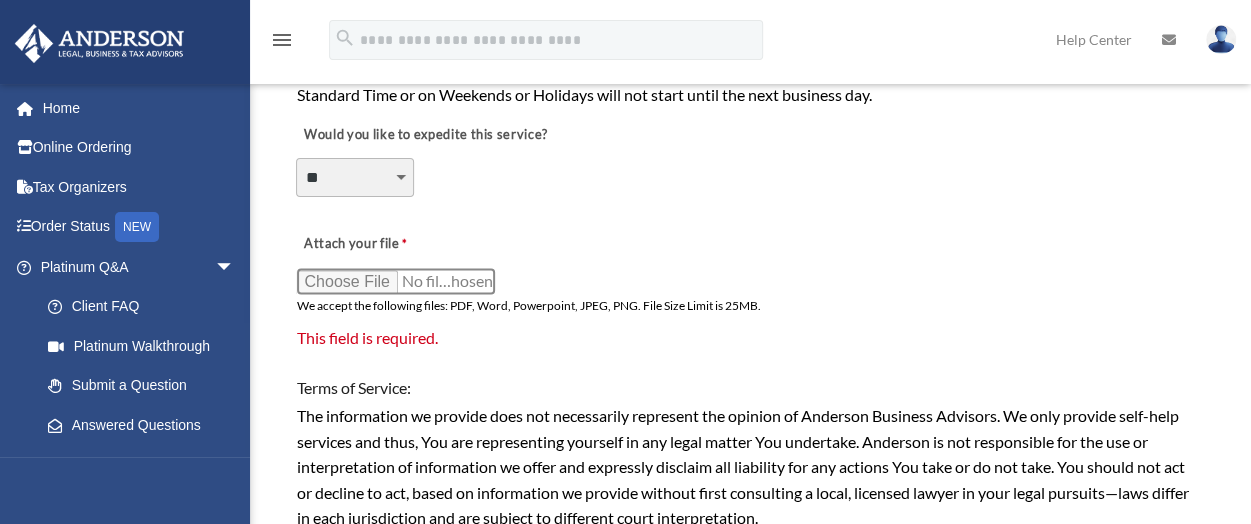 scroll, scrollTop: 1398, scrollLeft: 0, axis: vertical 